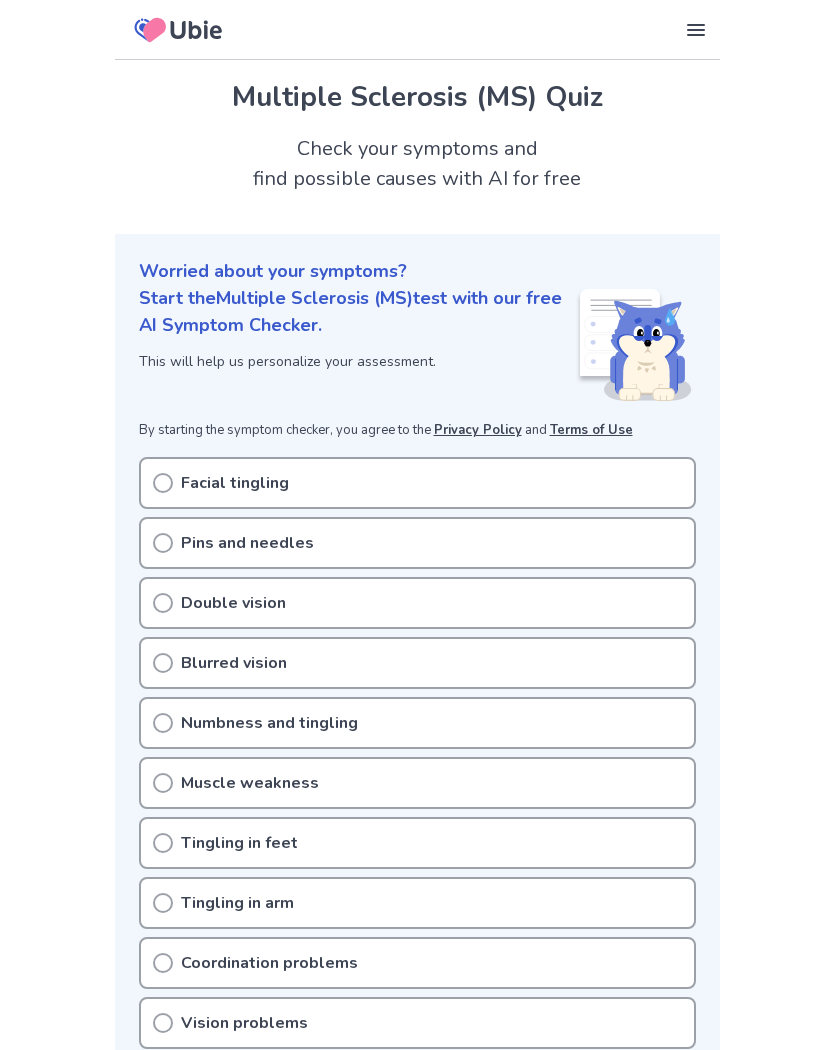 scroll, scrollTop: 0, scrollLeft: 0, axis: both 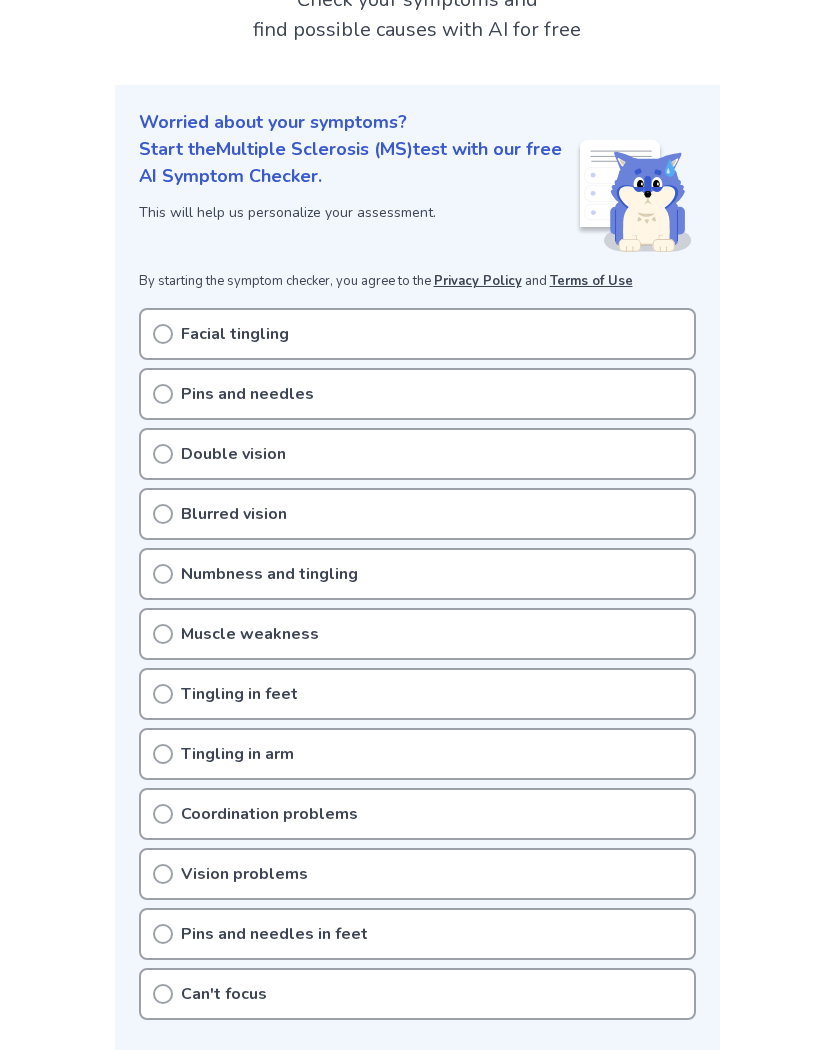 click on "Blurred vision" at bounding box center (417, 514) 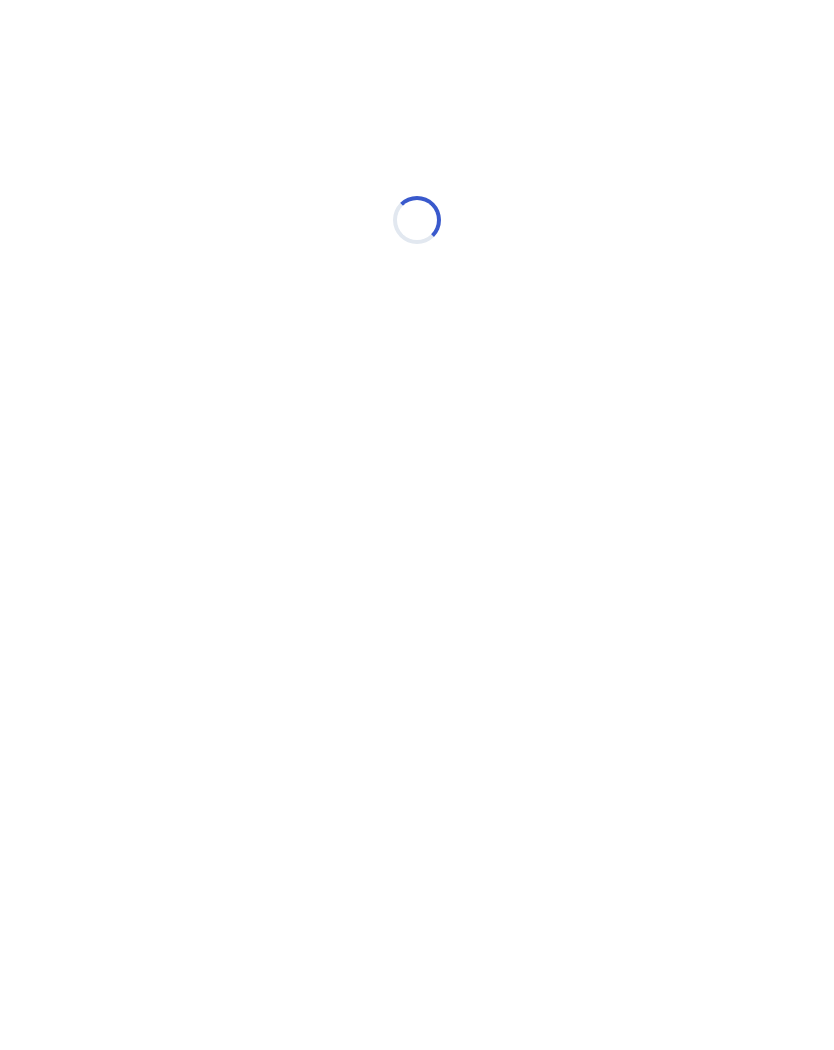 scroll, scrollTop: 0, scrollLeft: 0, axis: both 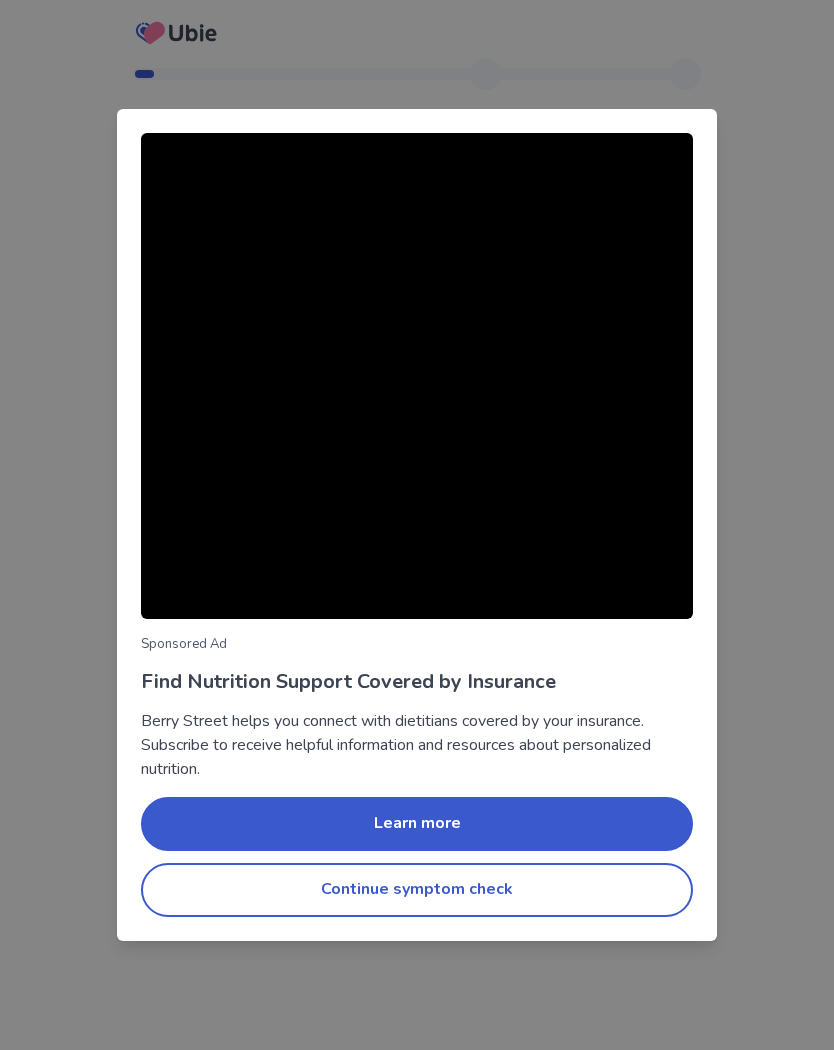click on "Sponsored Ad Find Nutrition Support Covered by Insurance Berry Street helps you connect with dietitians covered by your insurance. Subscribe to receive helpful information and resources about personalized nutrition. Learn more Continue symptom check" at bounding box center (417, 525) 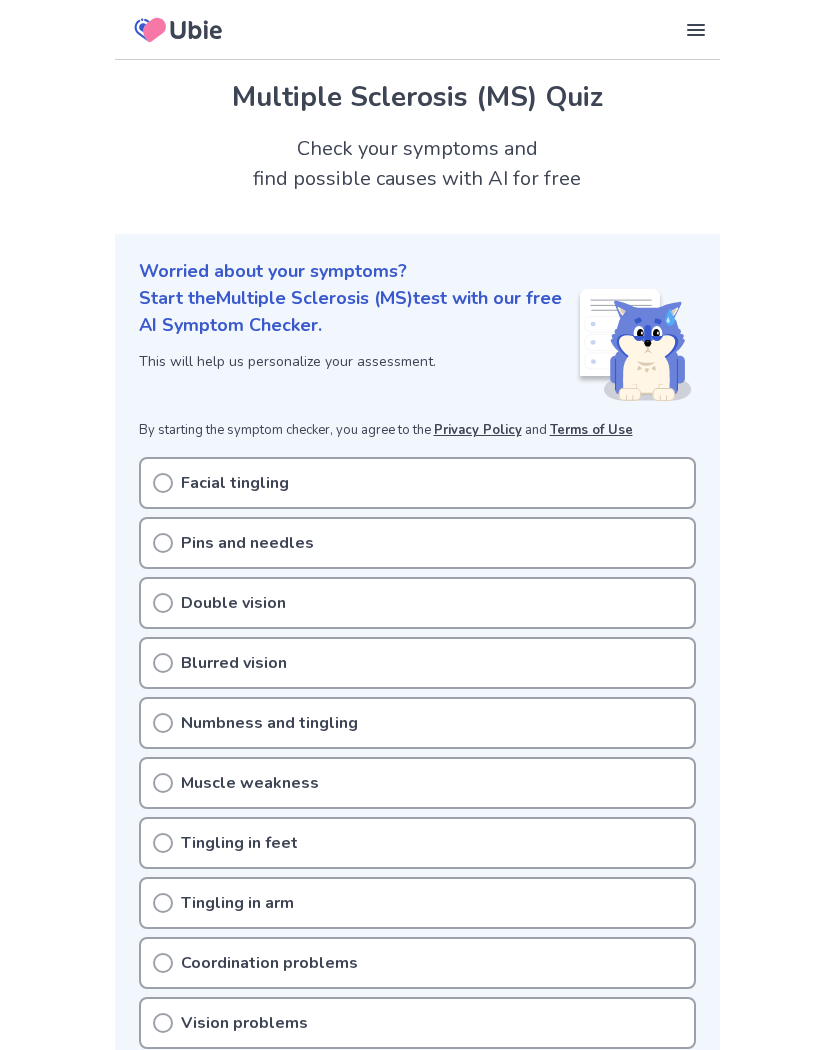 scroll, scrollTop: 149, scrollLeft: 0, axis: vertical 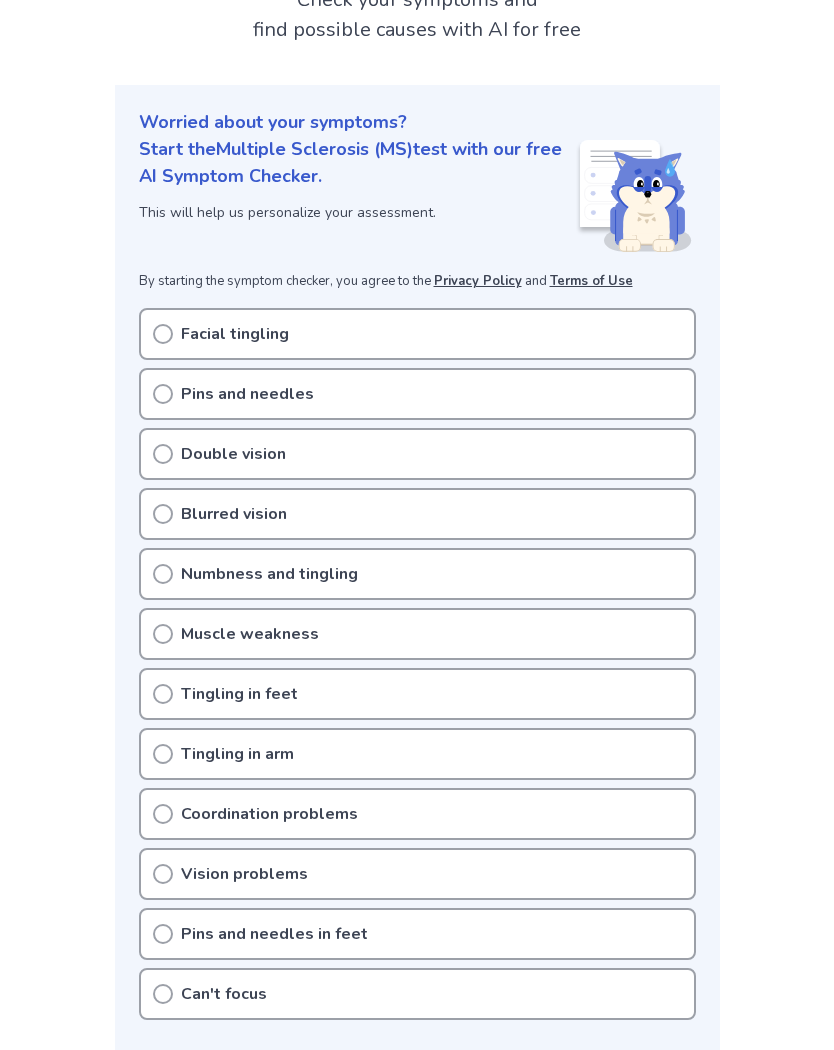 click 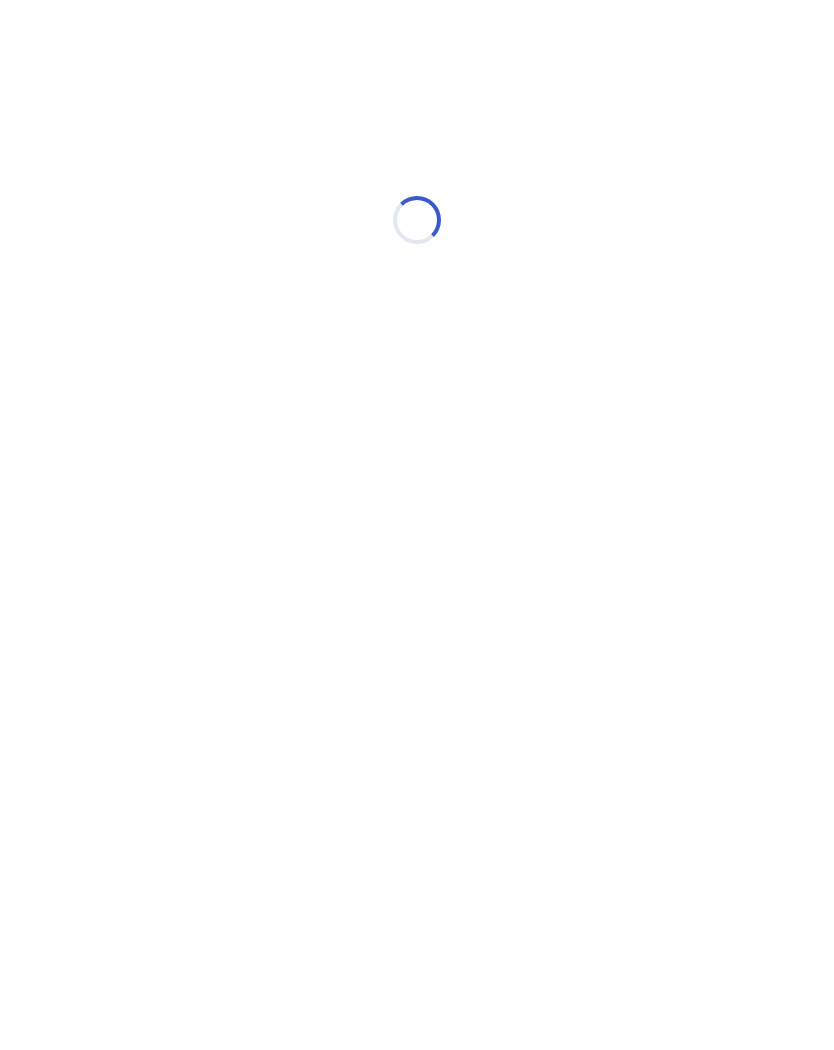 scroll, scrollTop: 0, scrollLeft: 0, axis: both 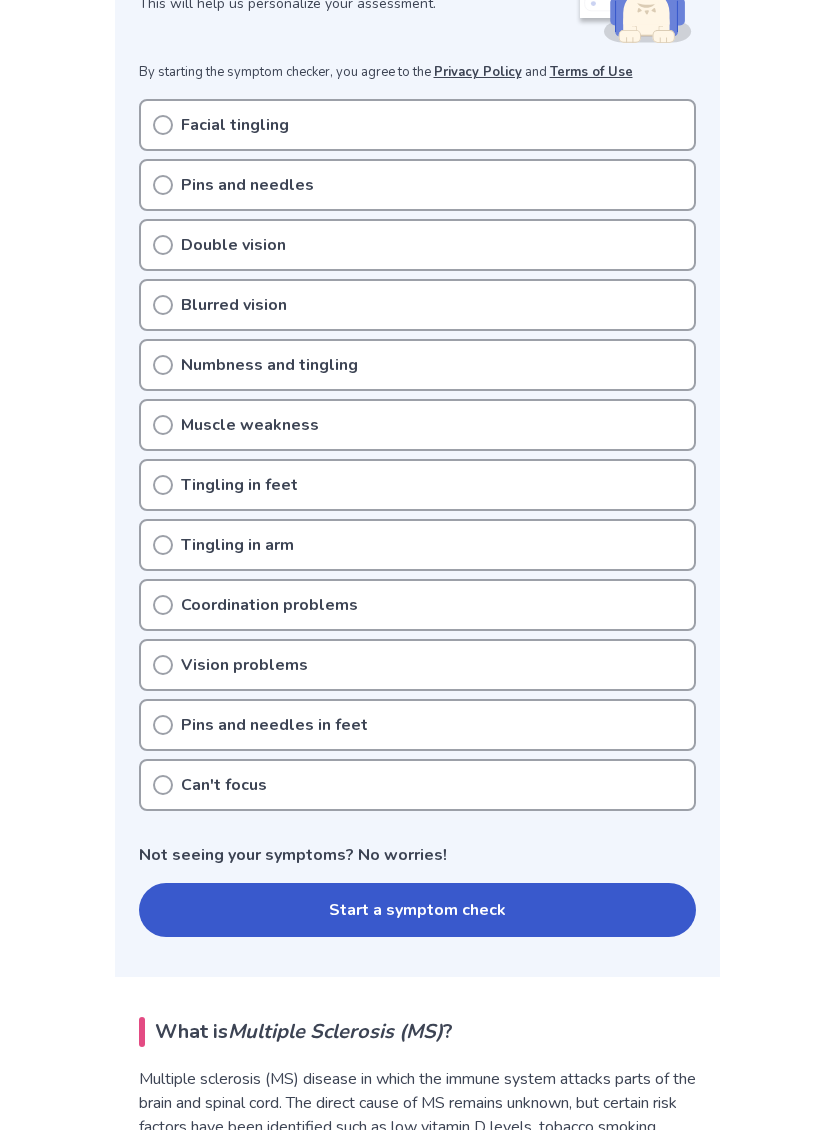 click on "Start a symptom check" at bounding box center (417, 910) 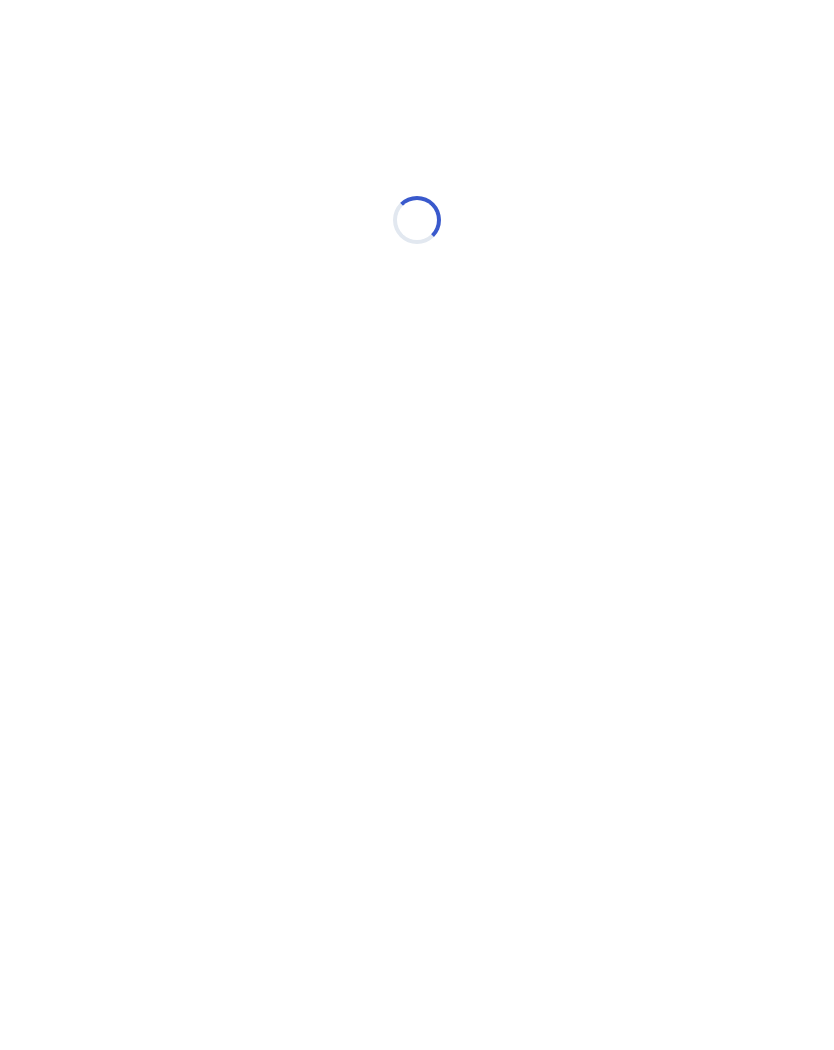 scroll, scrollTop: 0, scrollLeft: 0, axis: both 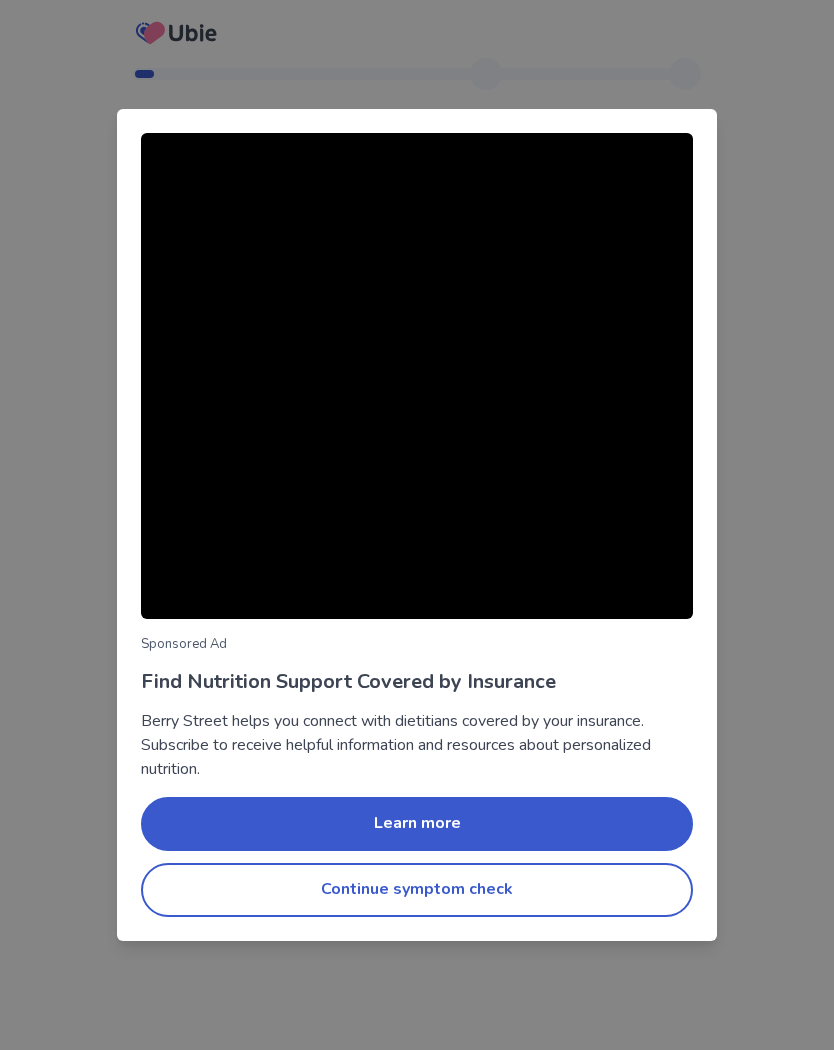 click on "Continue symptom check" at bounding box center (417, 890) 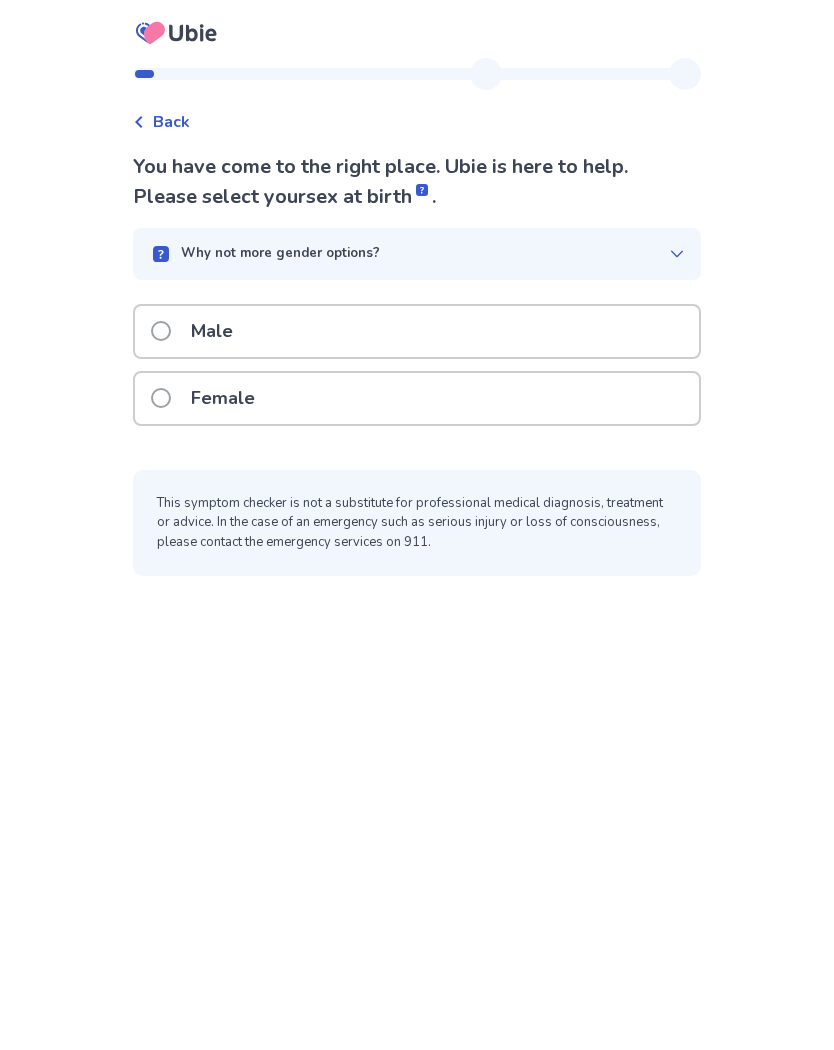 click on "Female" at bounding box center [417, 398] 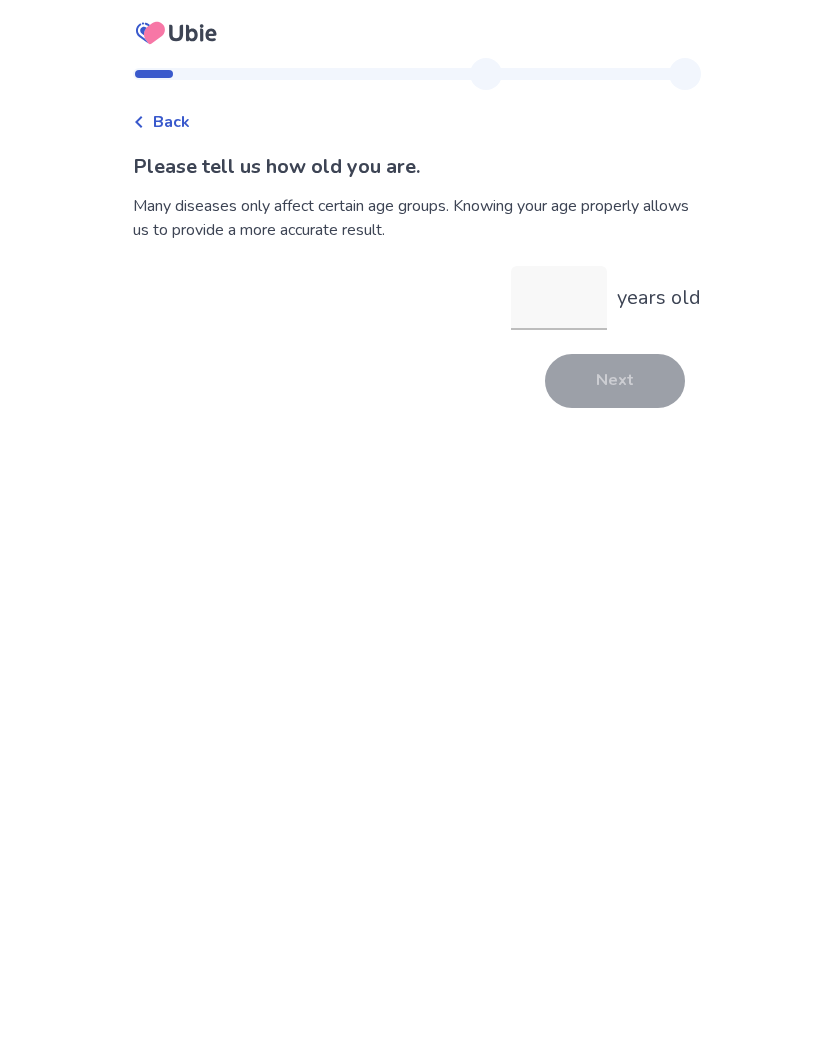 click on "years old" at bounding box center [559, 298] 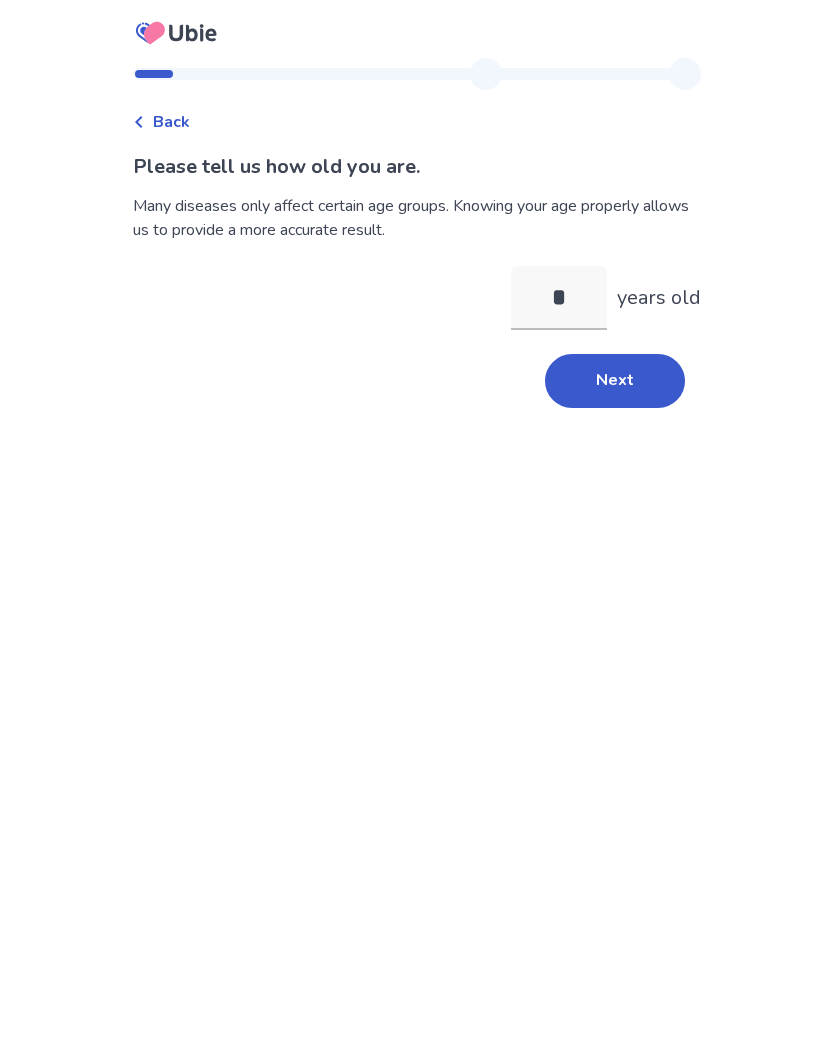 type on "**" 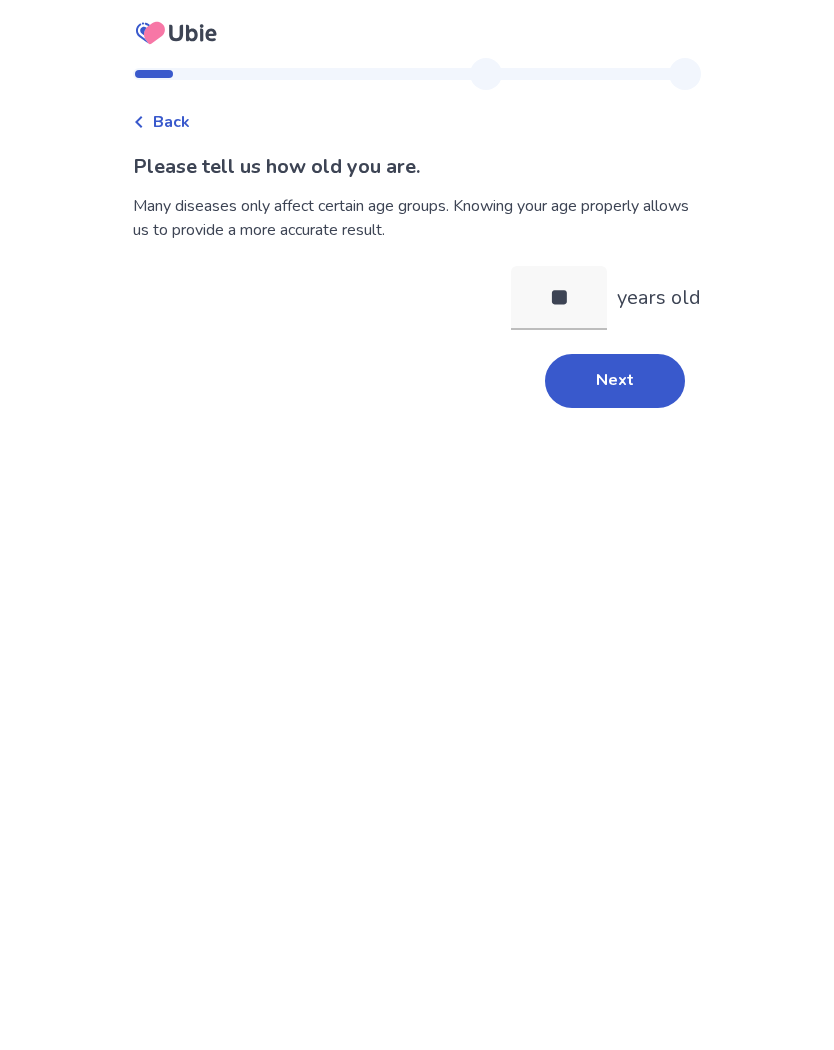 click on "Next" at bounding box center (615, 381) 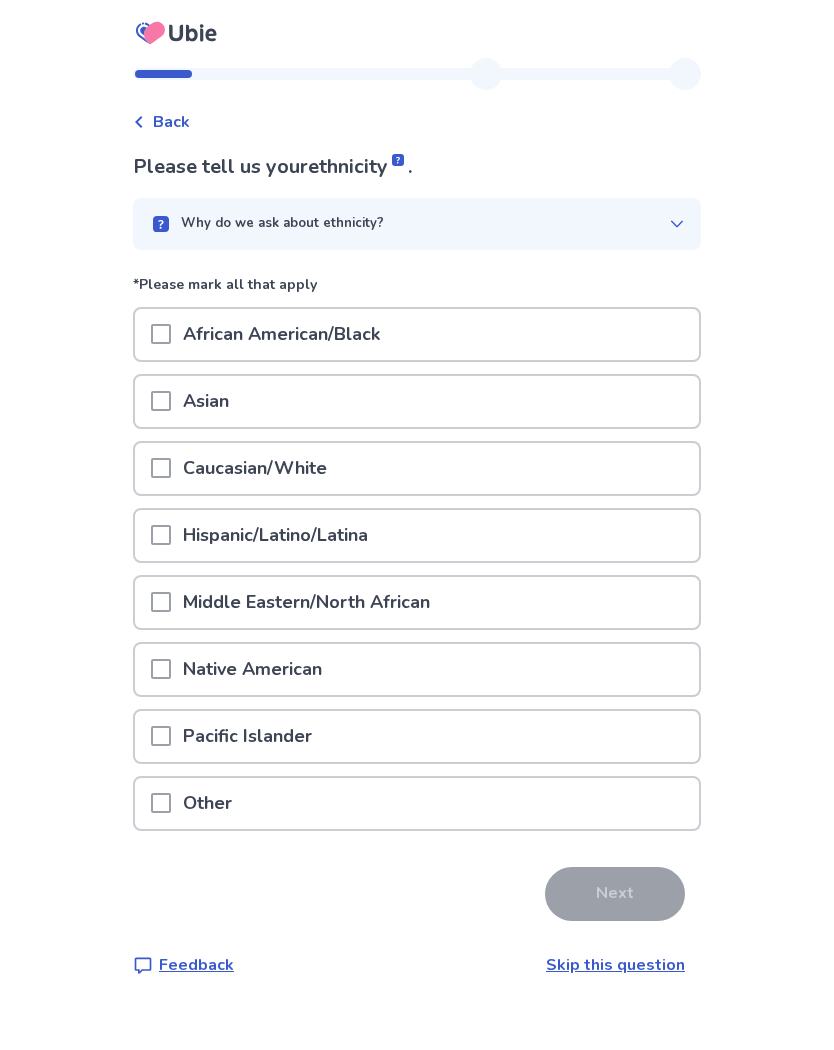 click on "Caucasian/White" at bounding box center [417, 468] 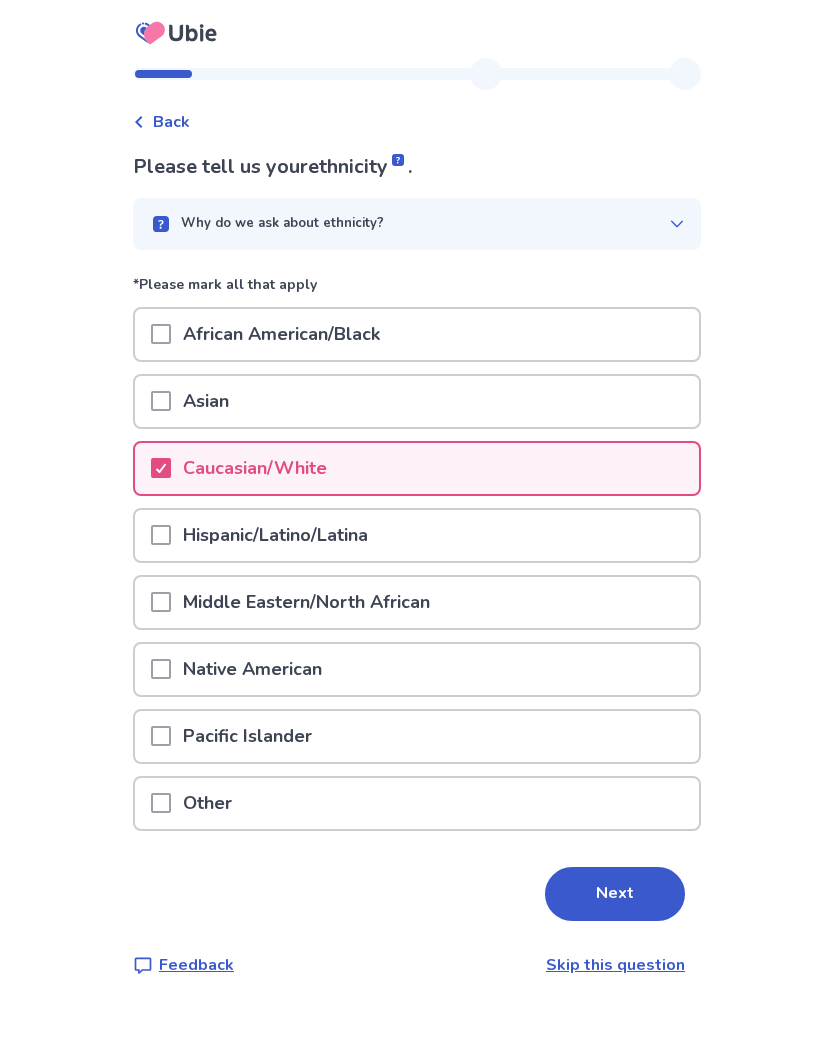 click on "Next" at bounding box center [615, 894] 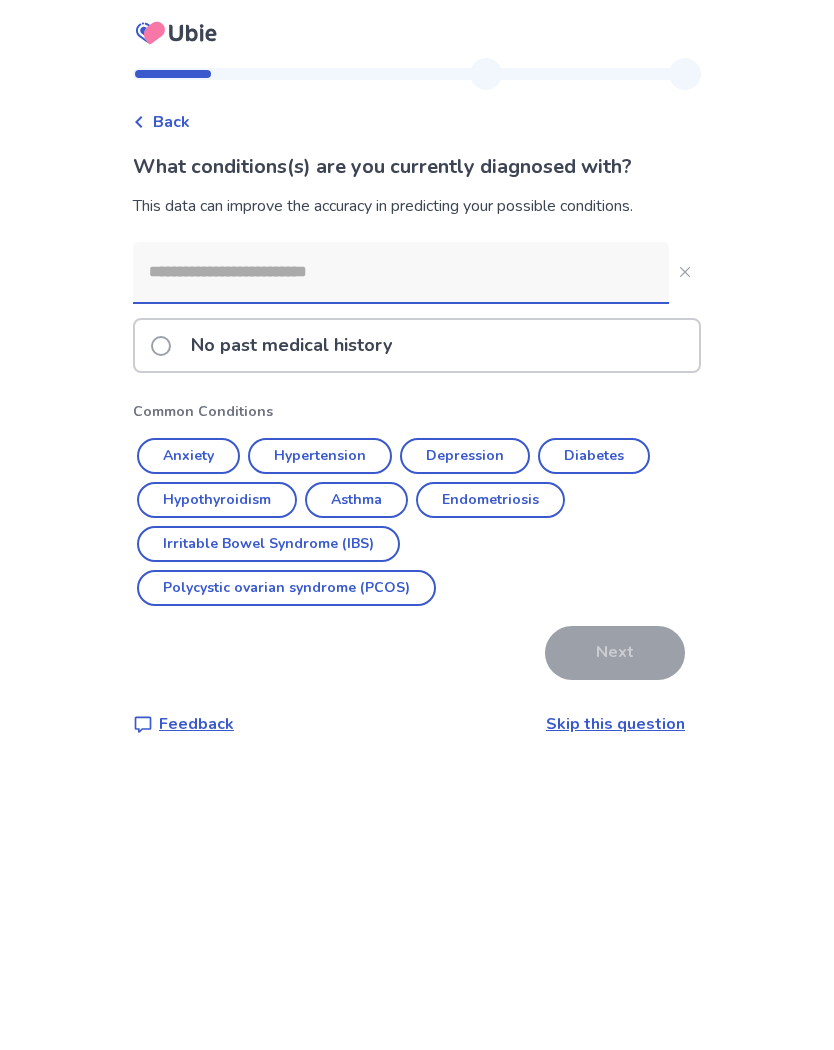 click at bounding box center (401, 272) 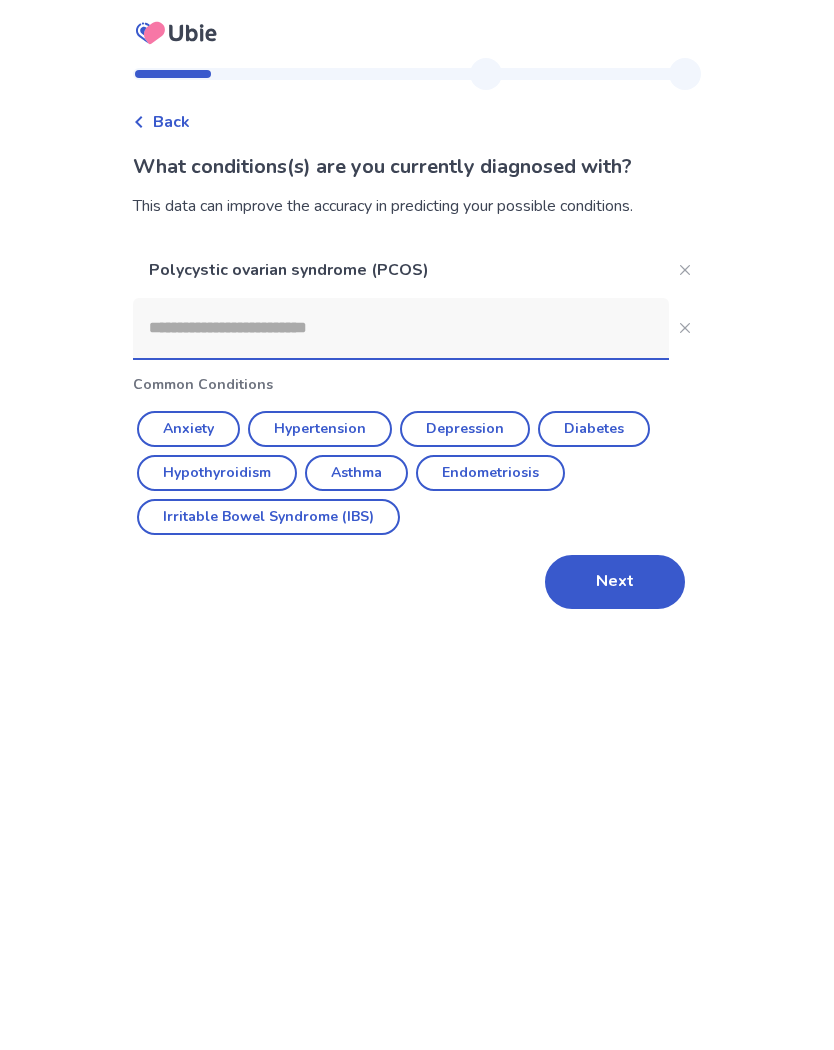 click on "Asthma" at bounding box center [356, 473] 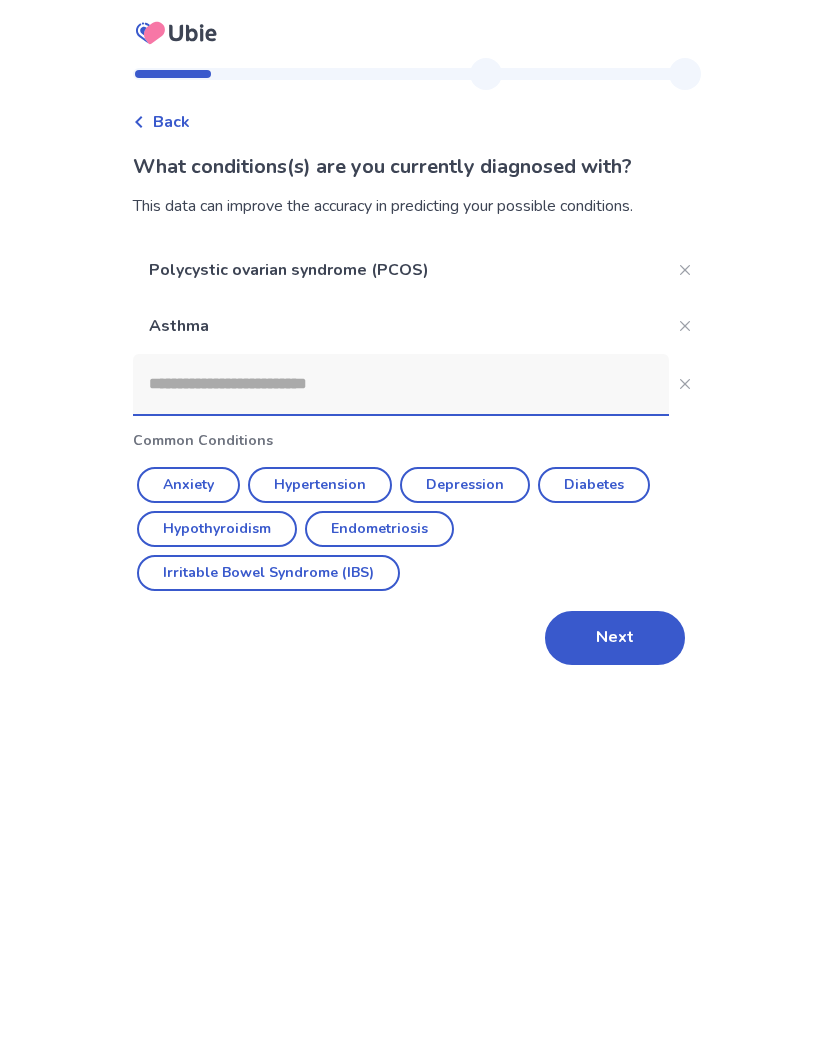 click at bounding box center (401, 384) 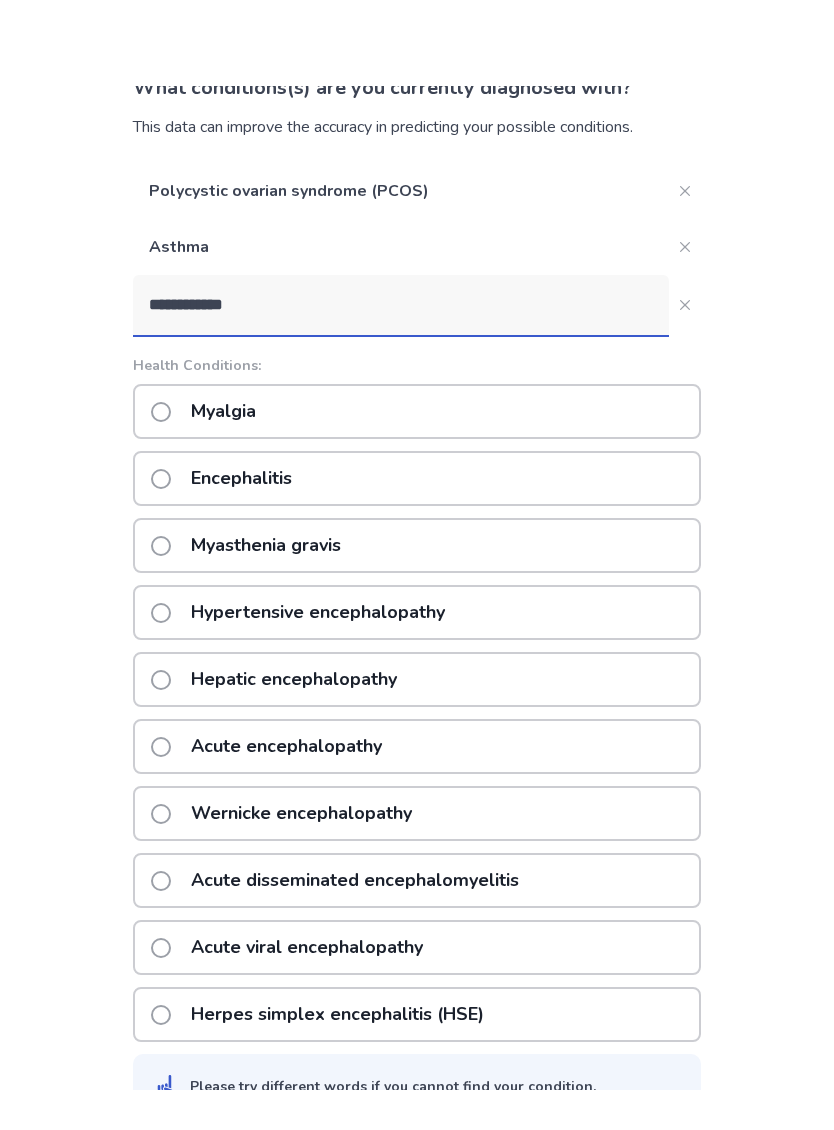 scroll, scrollTop: 0, scrollLeft: 0, axis: both 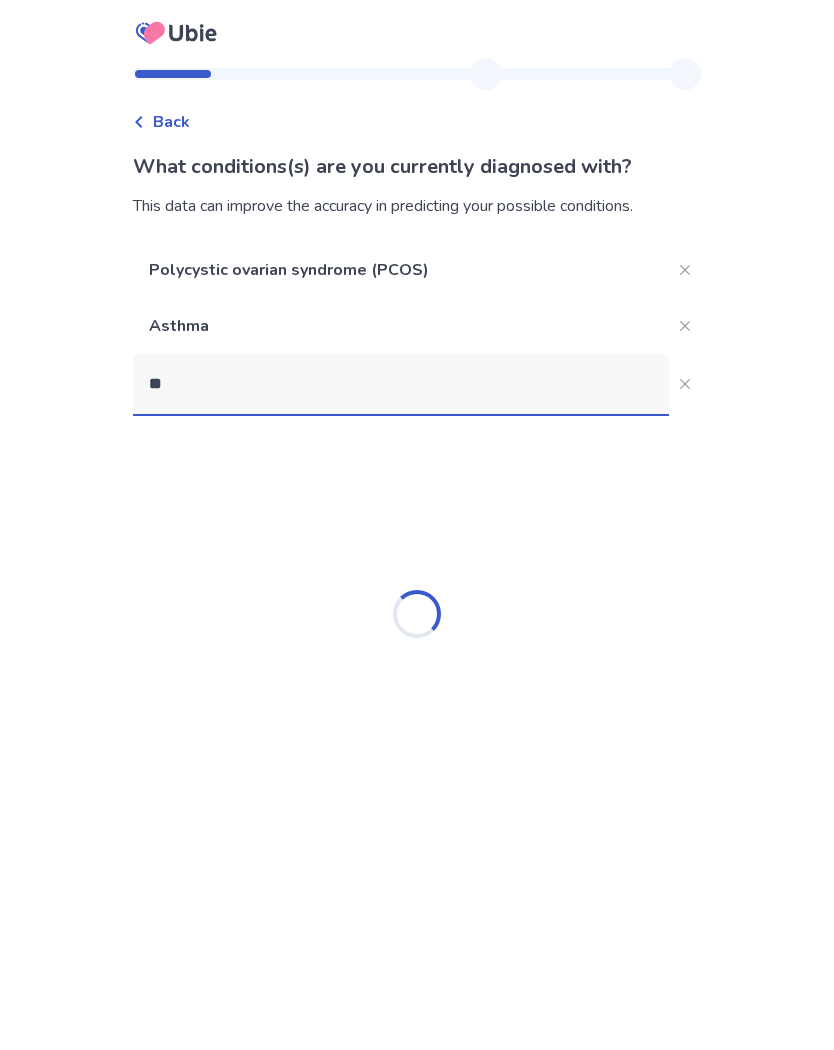 type on "*" 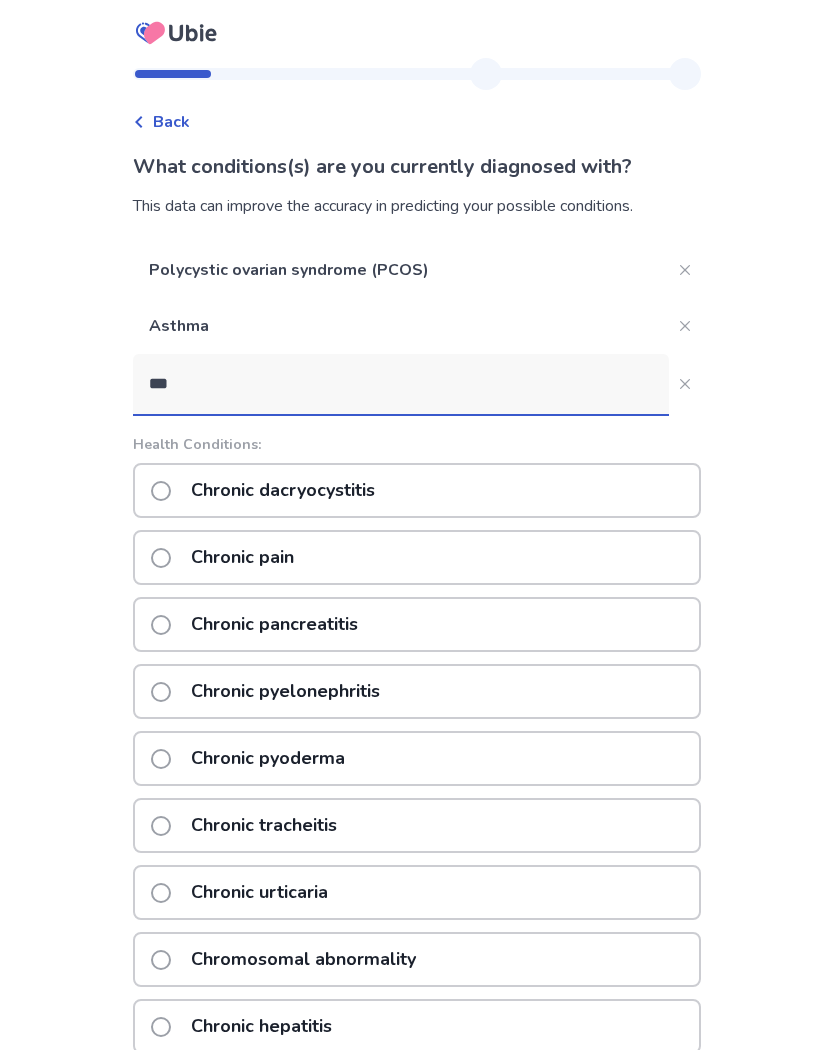 type on "***" 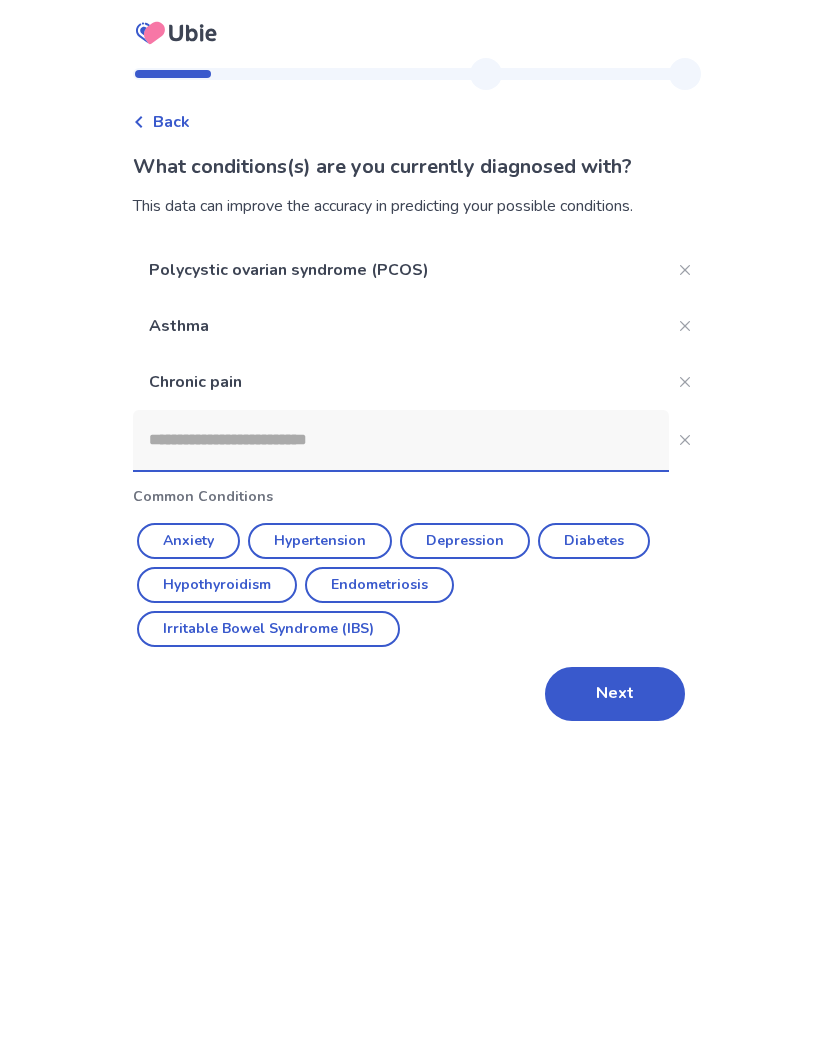 click at bounding box center [401, 440] 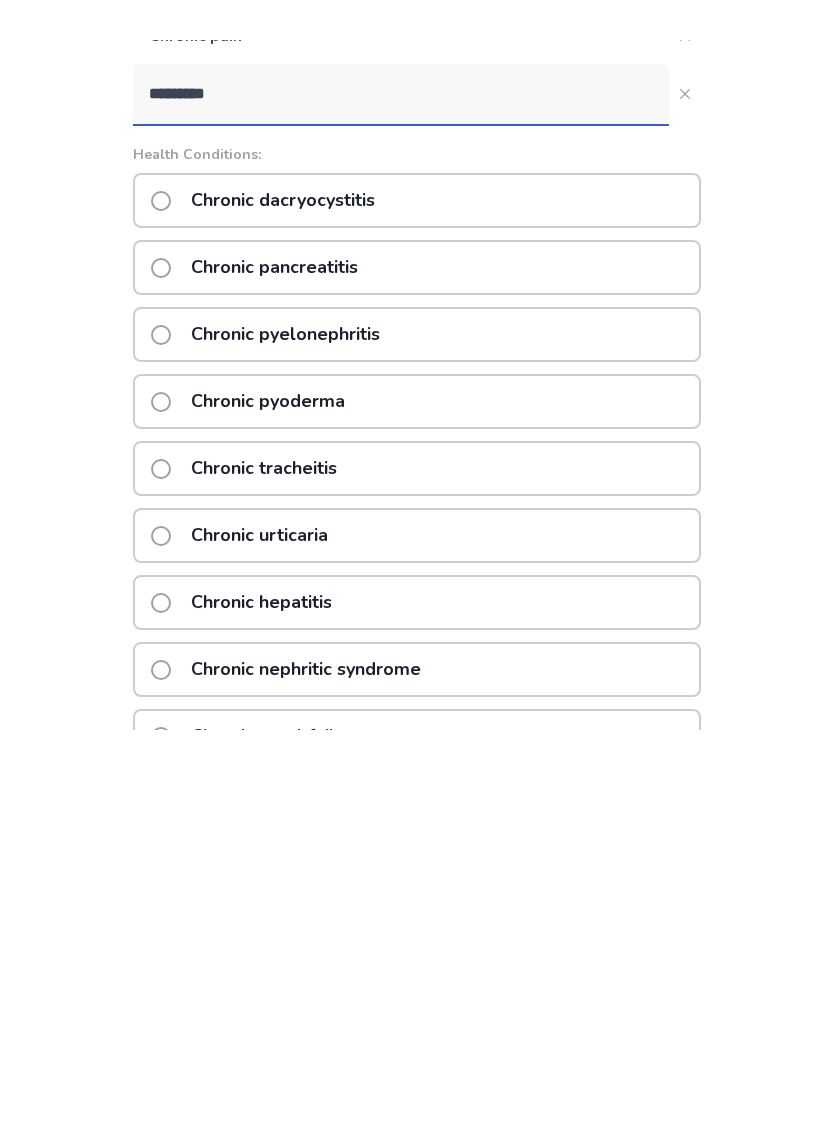 scroll, scrollTop: 0, scrollLeft: 0, axis: both 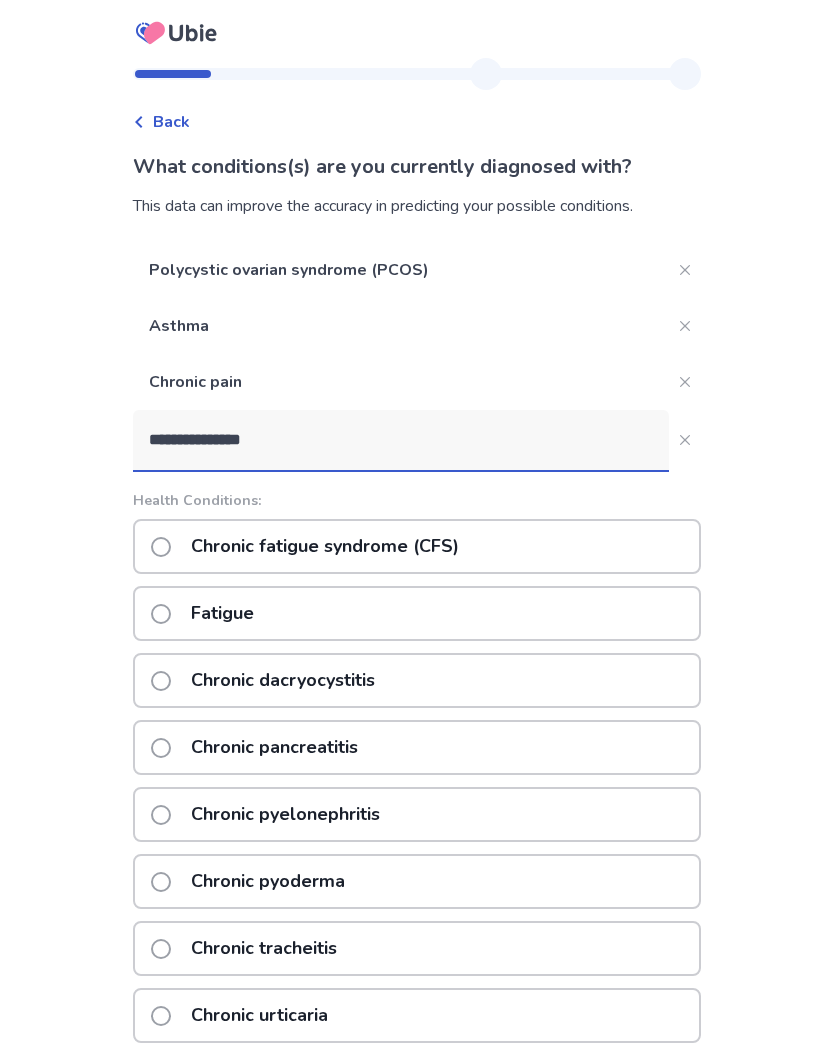 type on "**********" 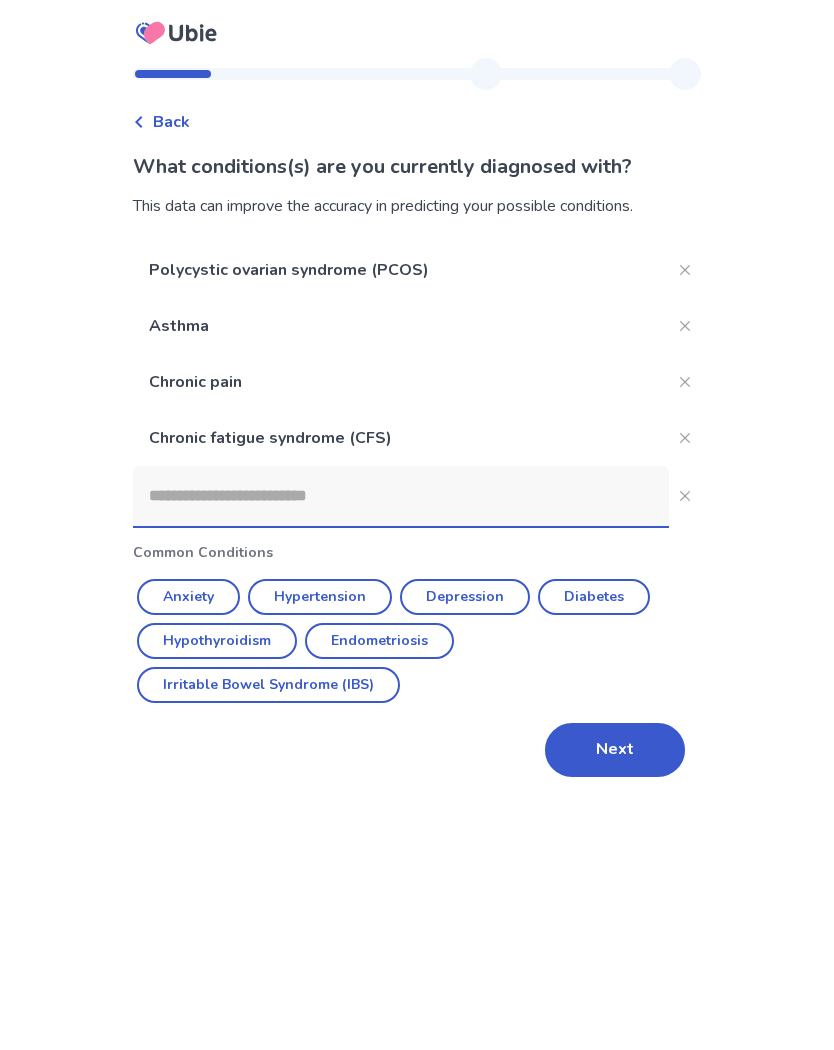 click at bounding box center [401, 496] 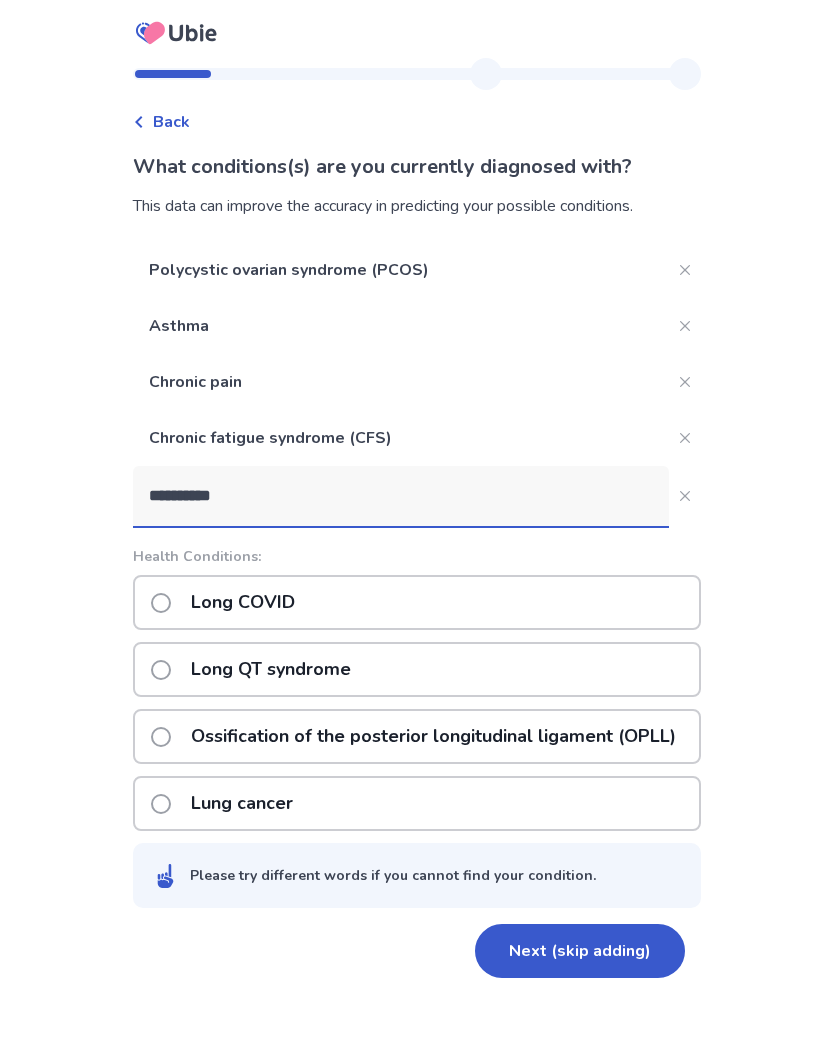 type on "**********" 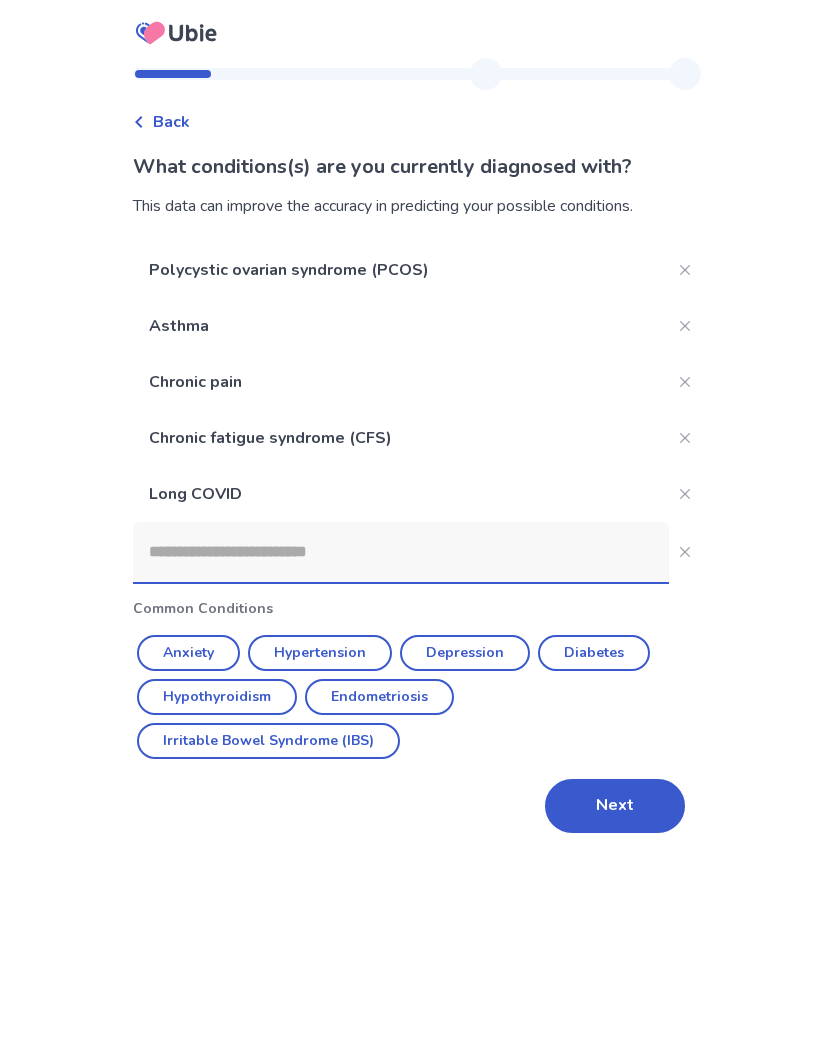 click at bounding box center [401, 552] 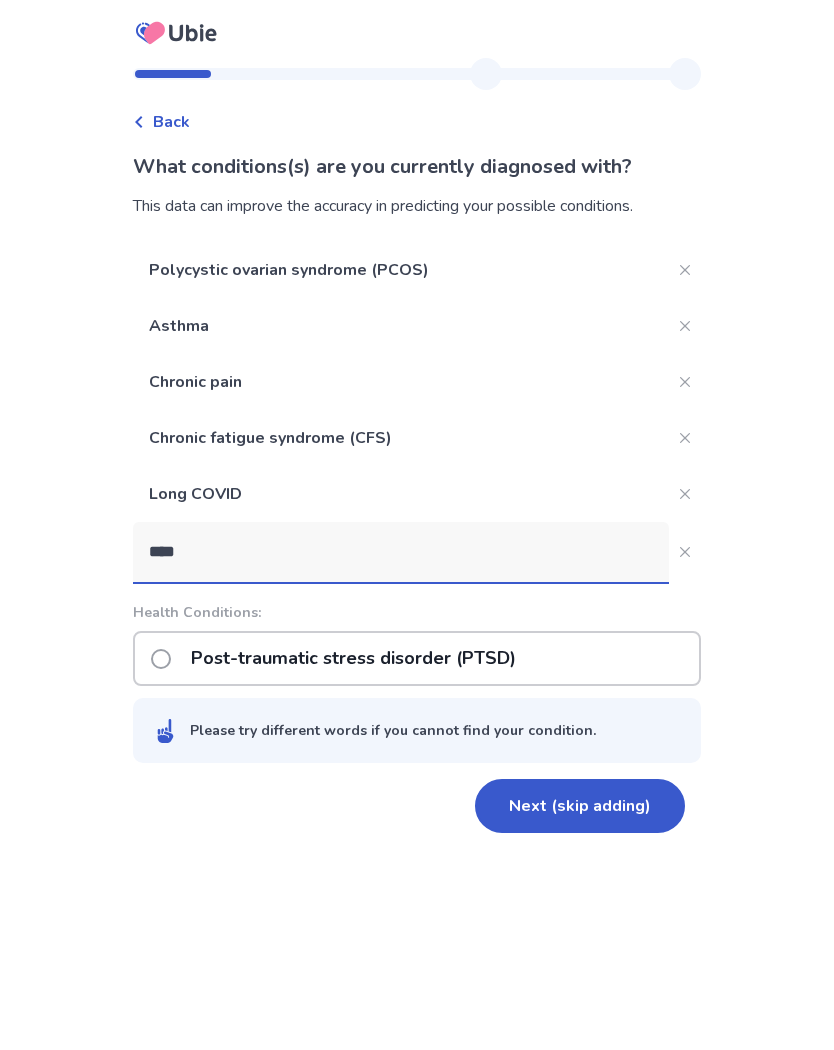 type on "****" 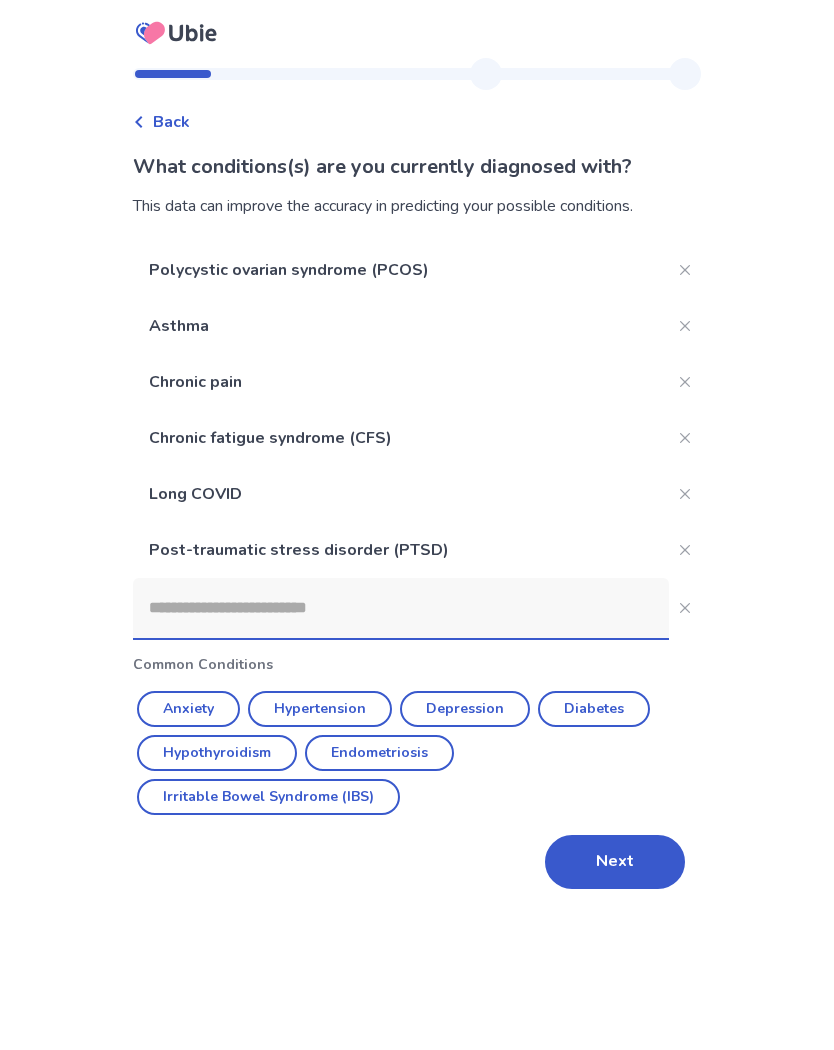 click on "Next" at bounding box center (615, 862) 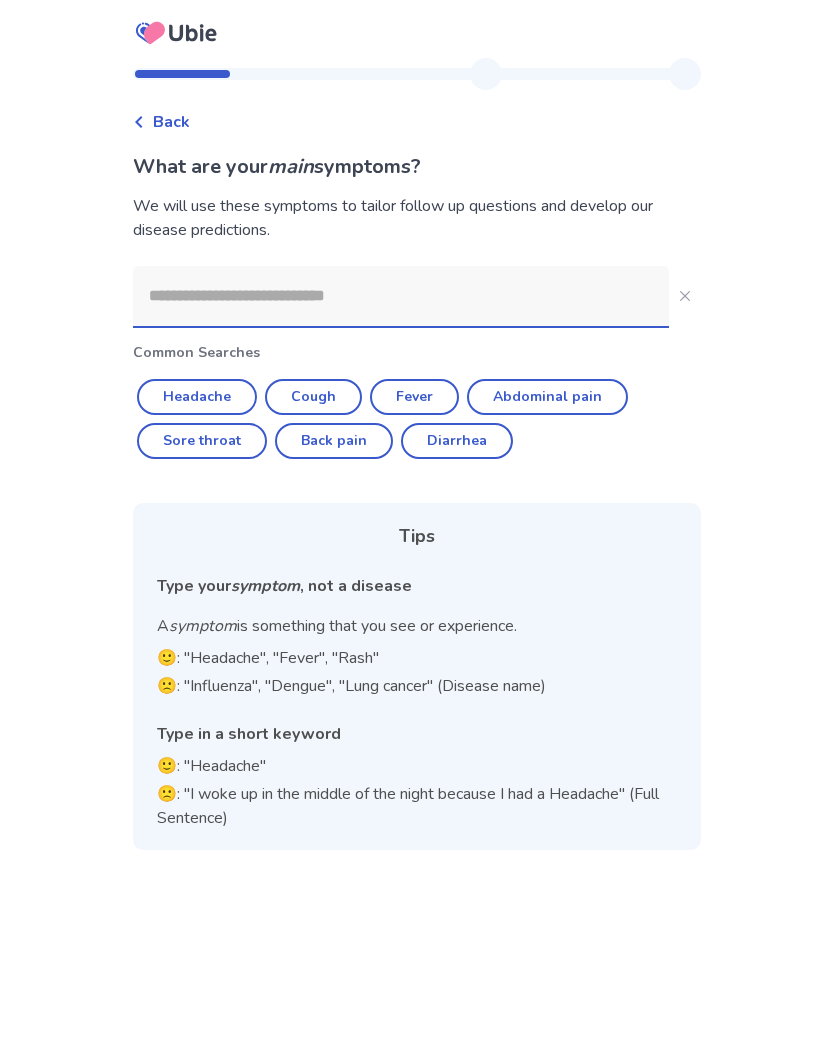 click 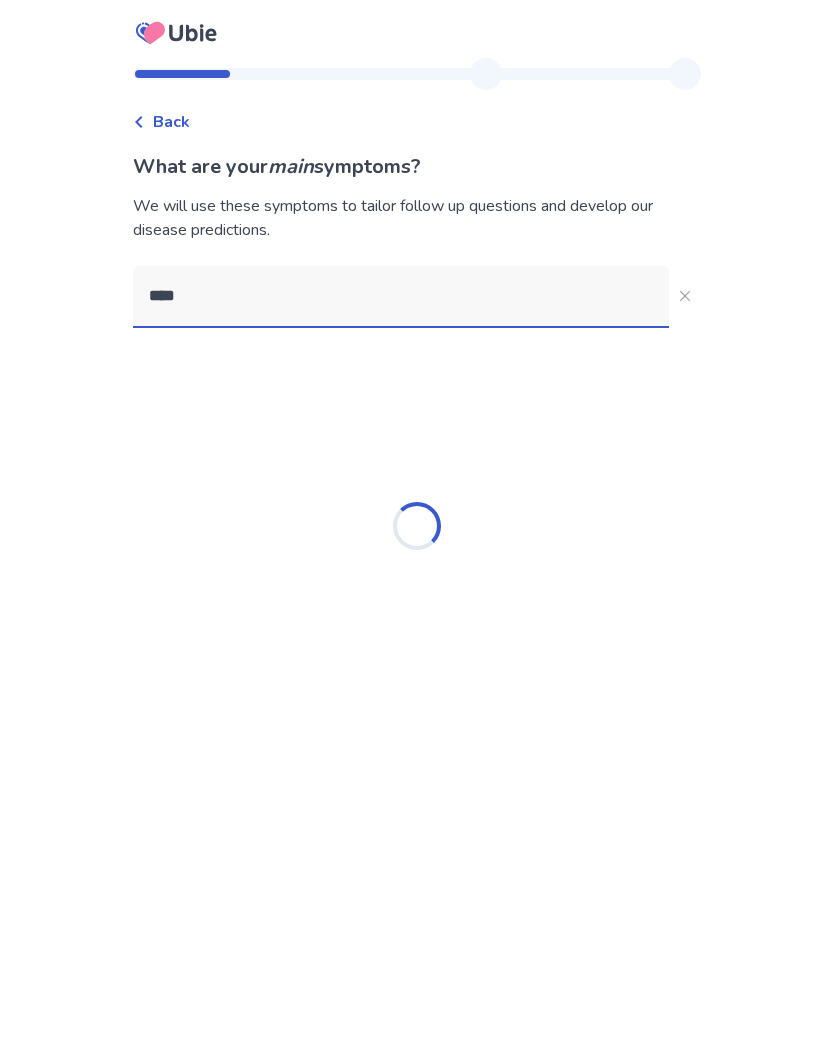 type on "****" 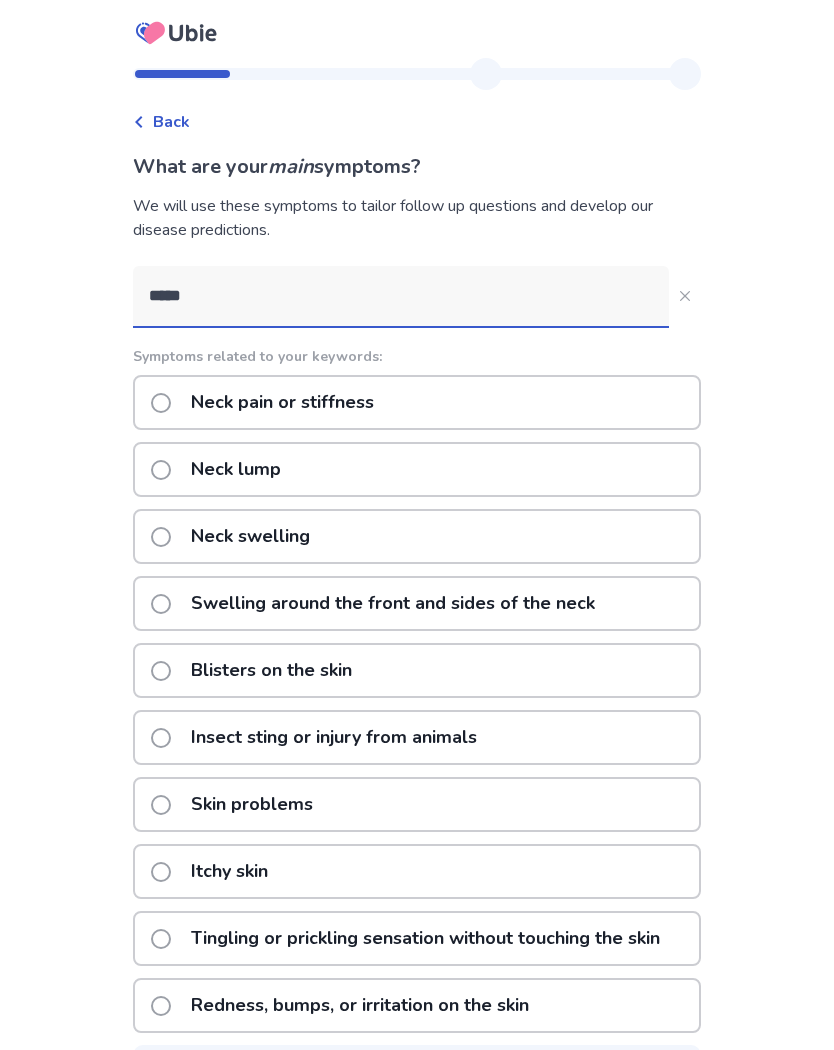 click on "Neck pain or stiffness" 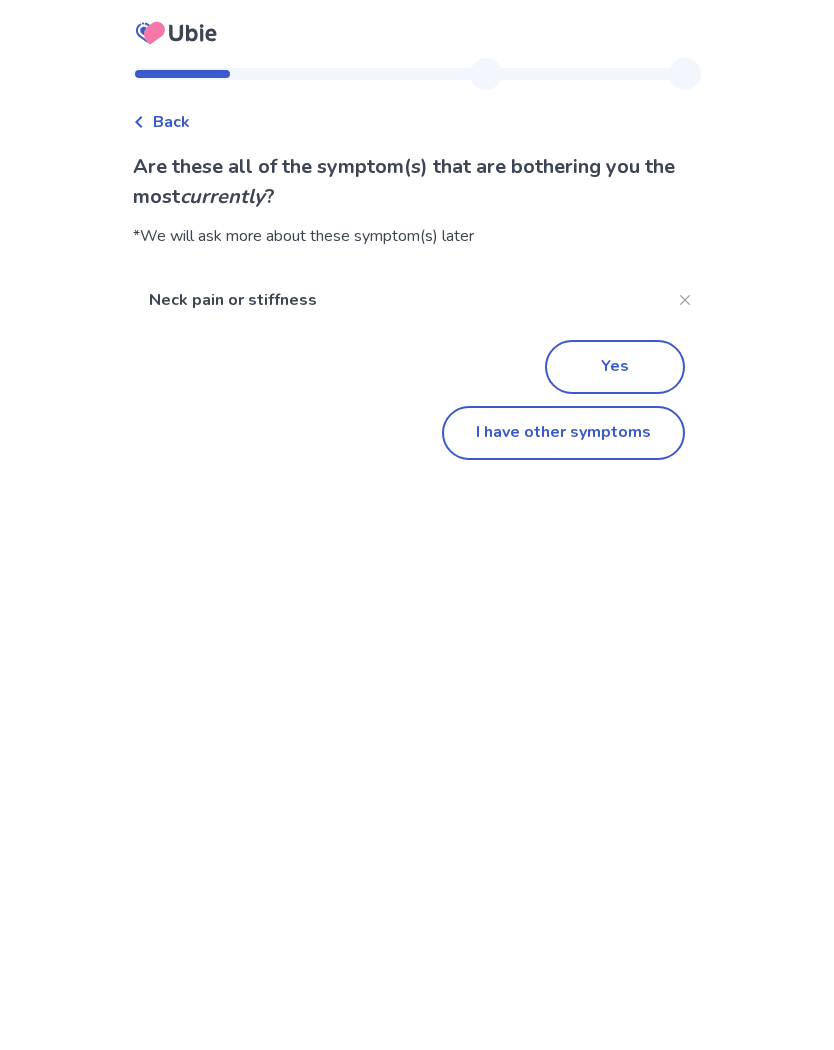 click on "I have other symptoms" 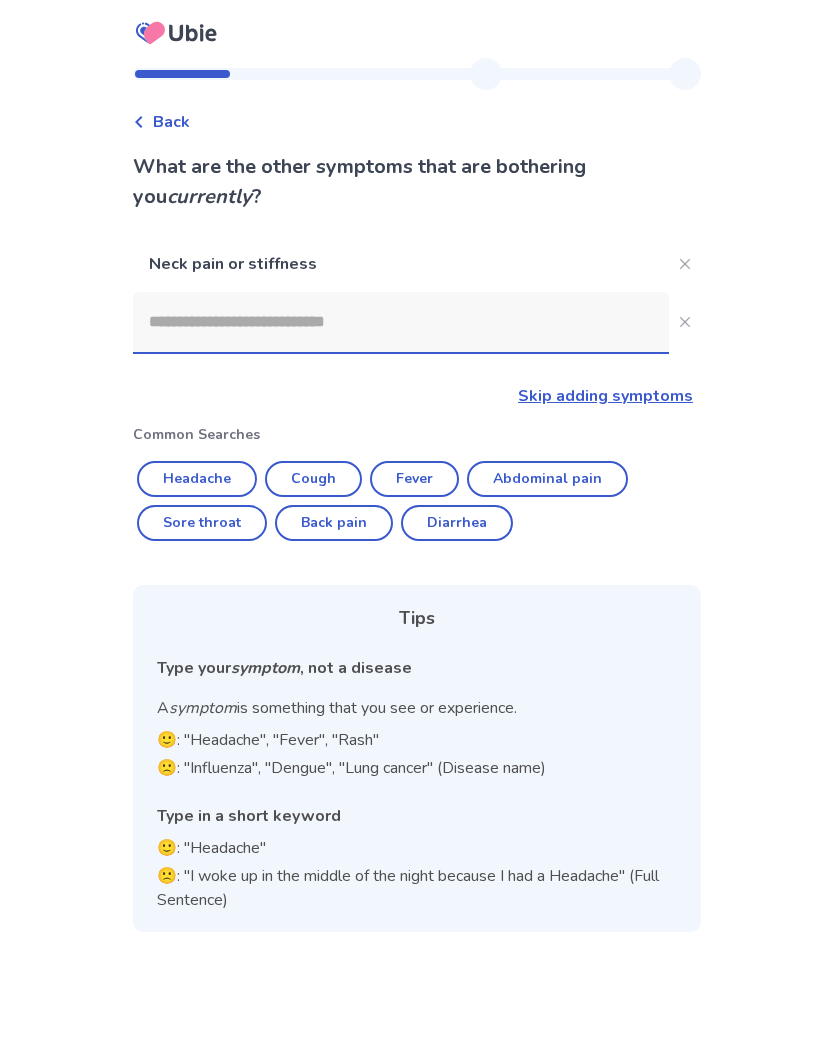 click on "Sore throat" 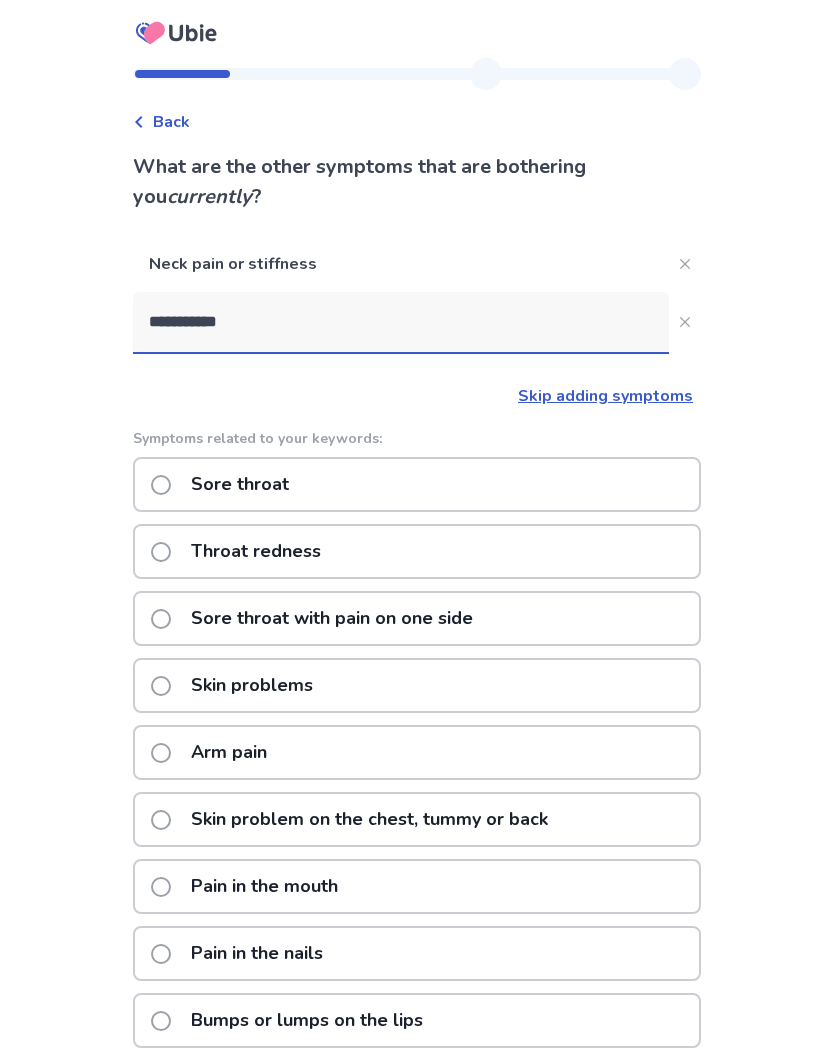 click on "Sore throat with pain on one side" 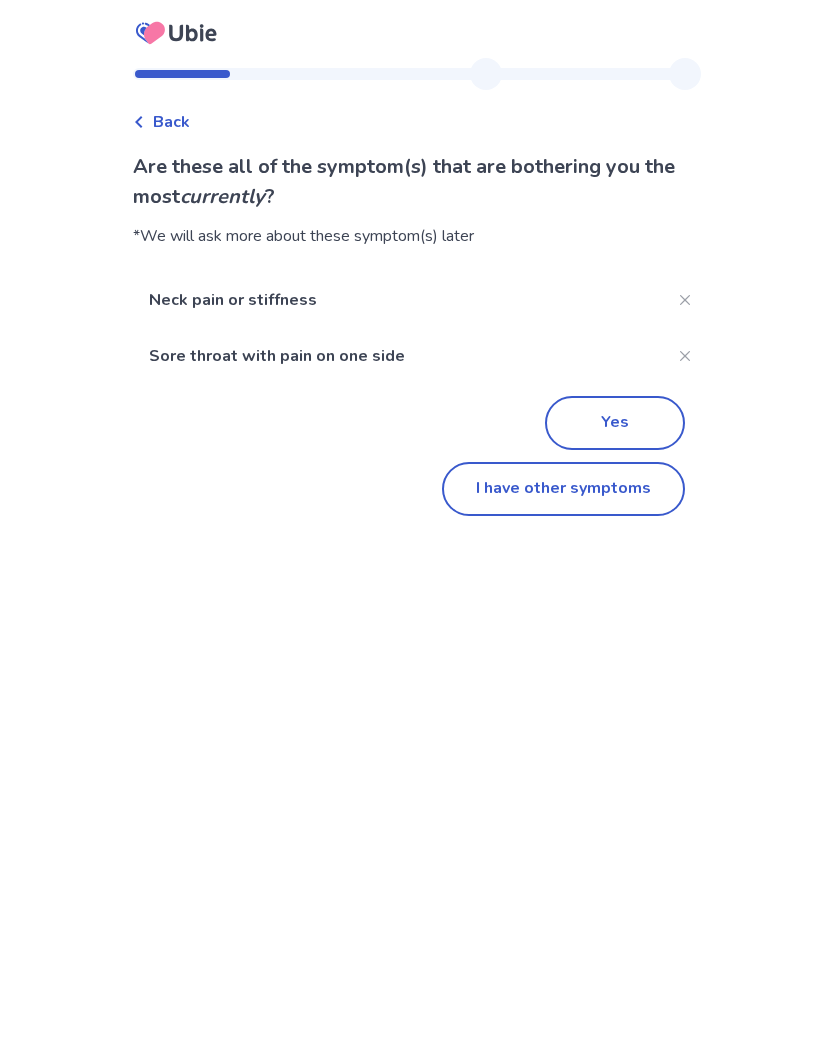 click on "I have other symptoms" 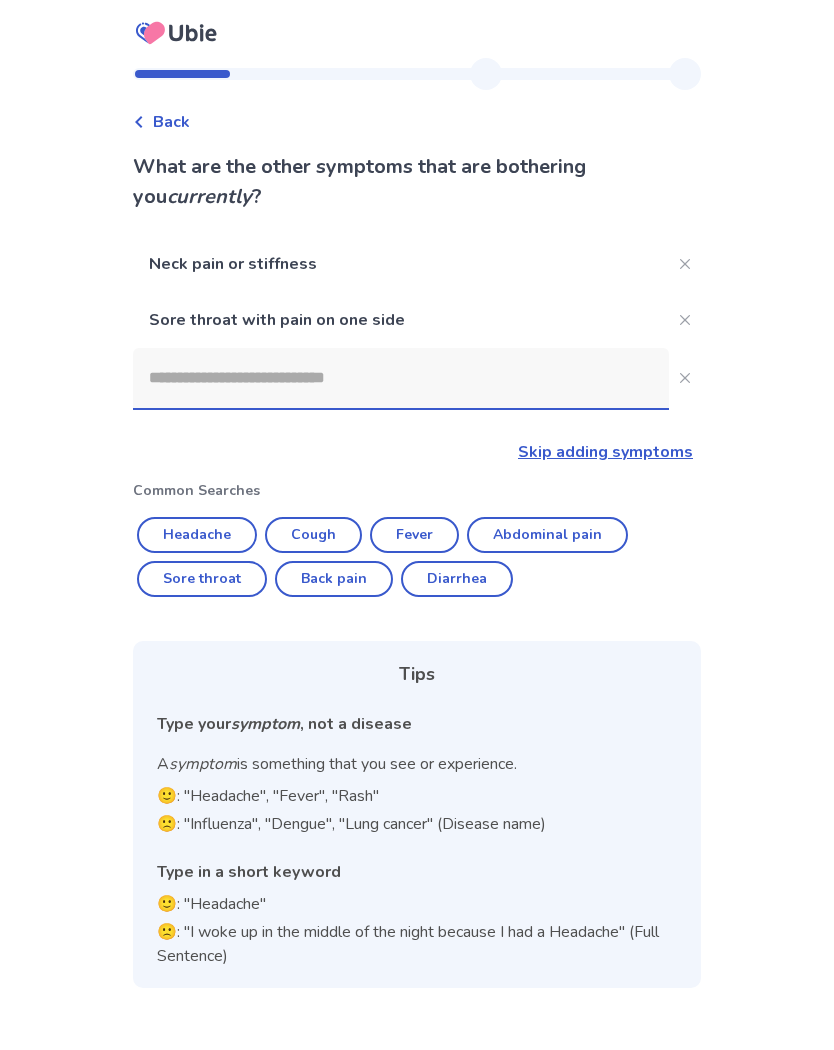 click 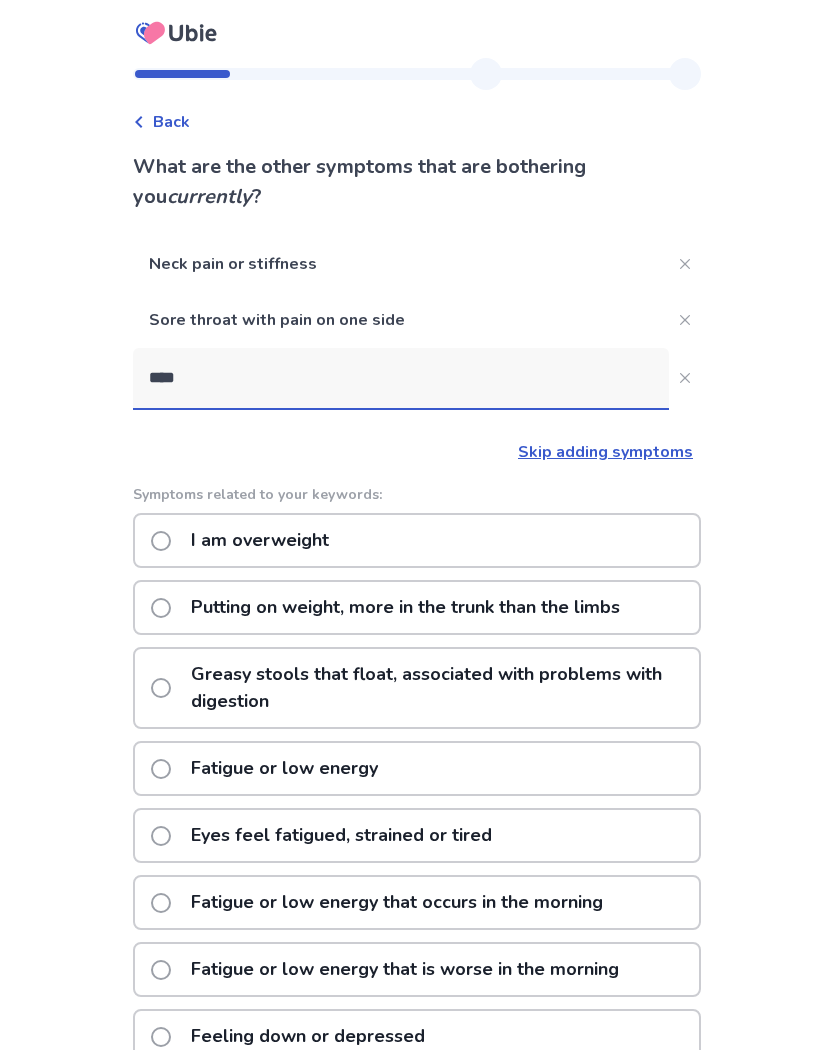 type on "*****" 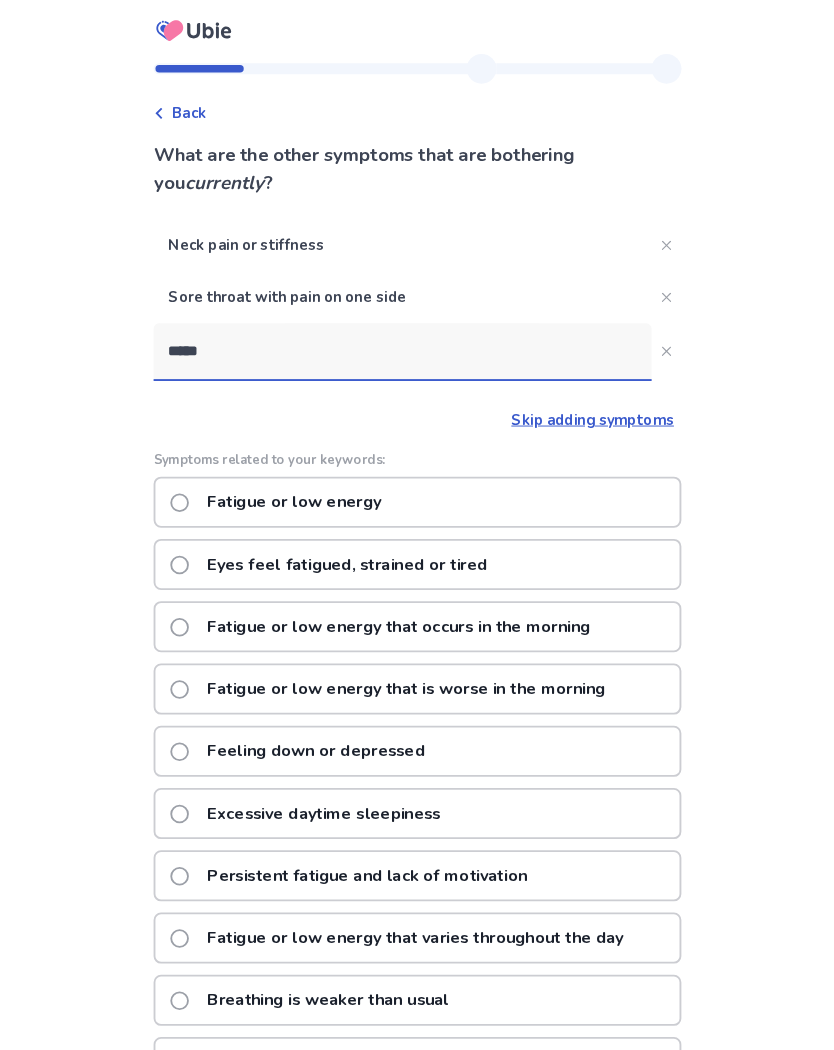 scroll, scrollTop: 55, scrollLeft: 0, axis: vertical 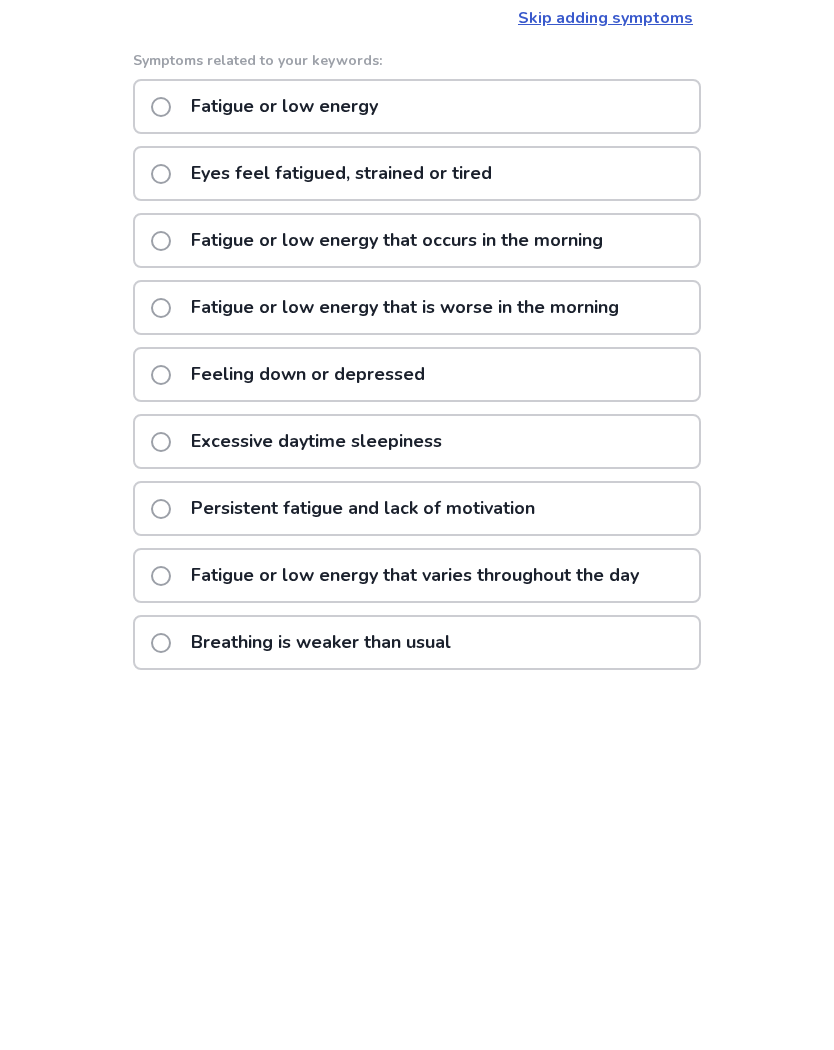 click on "Fatigue or low energy" 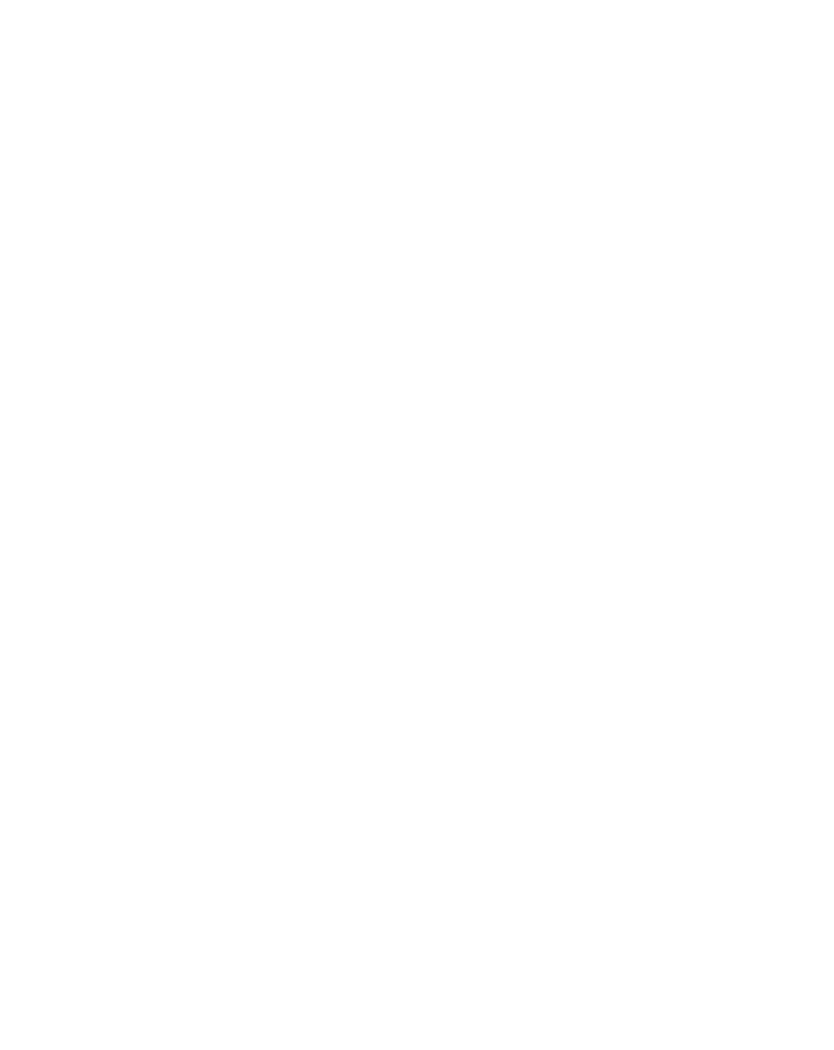 scroll, scrollTop: 0, scrollLeft: 0, axis: both 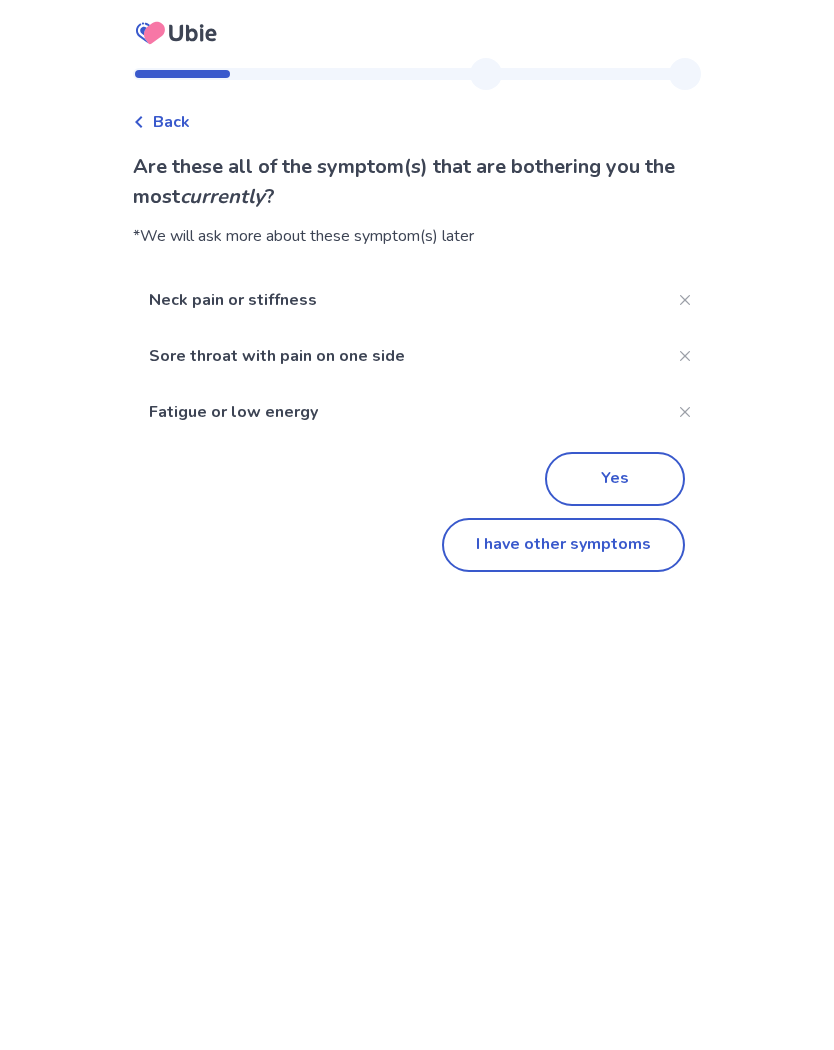 click on "I have other symptoms" 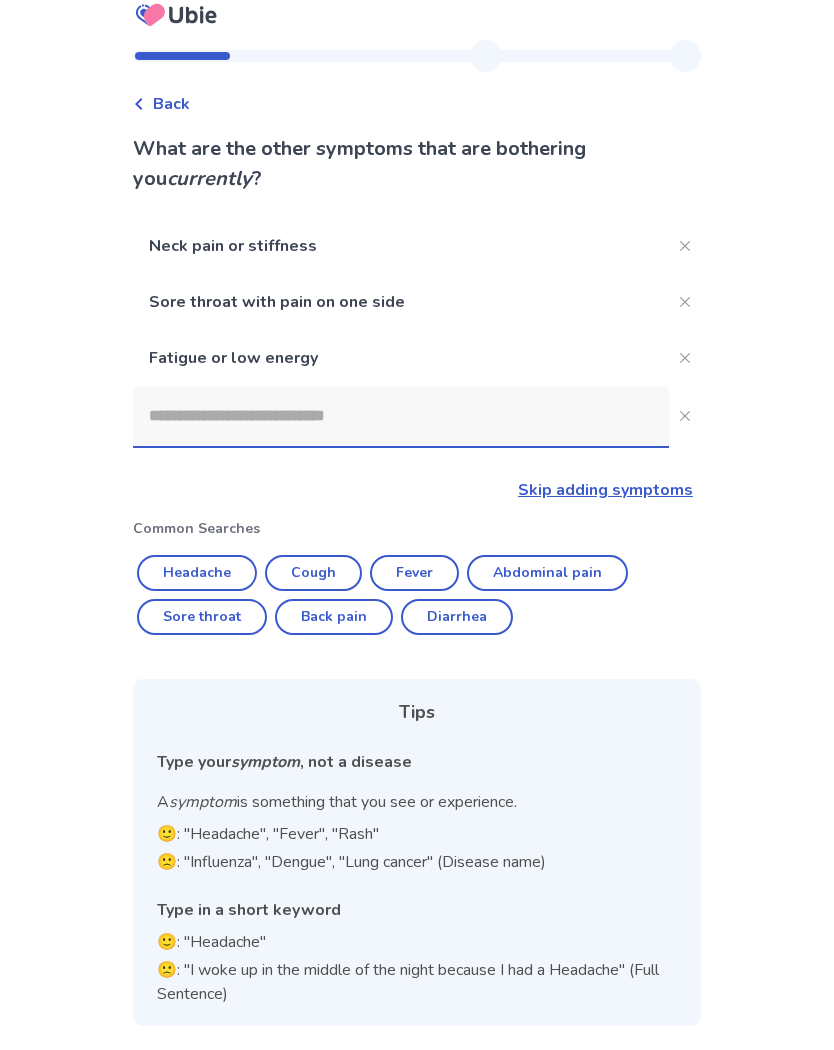 click 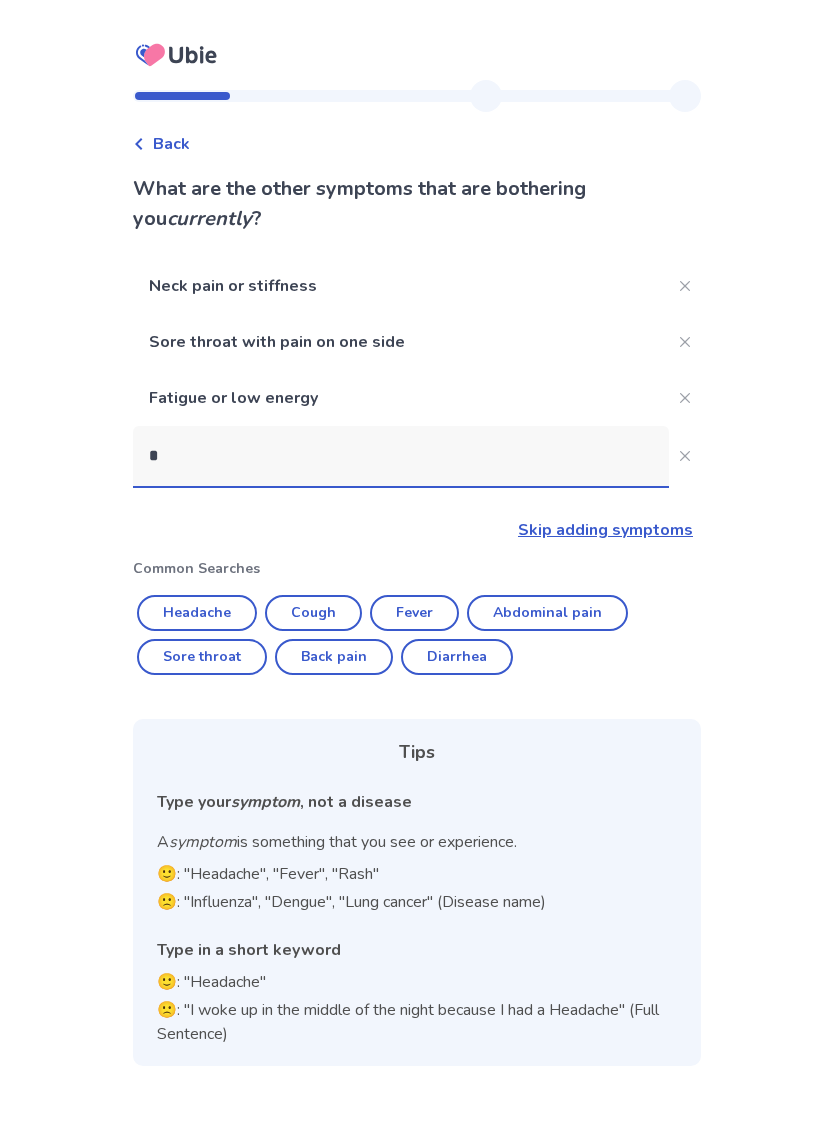 scroll, scrollTop: 0, scrollLeft: 0, axis: both 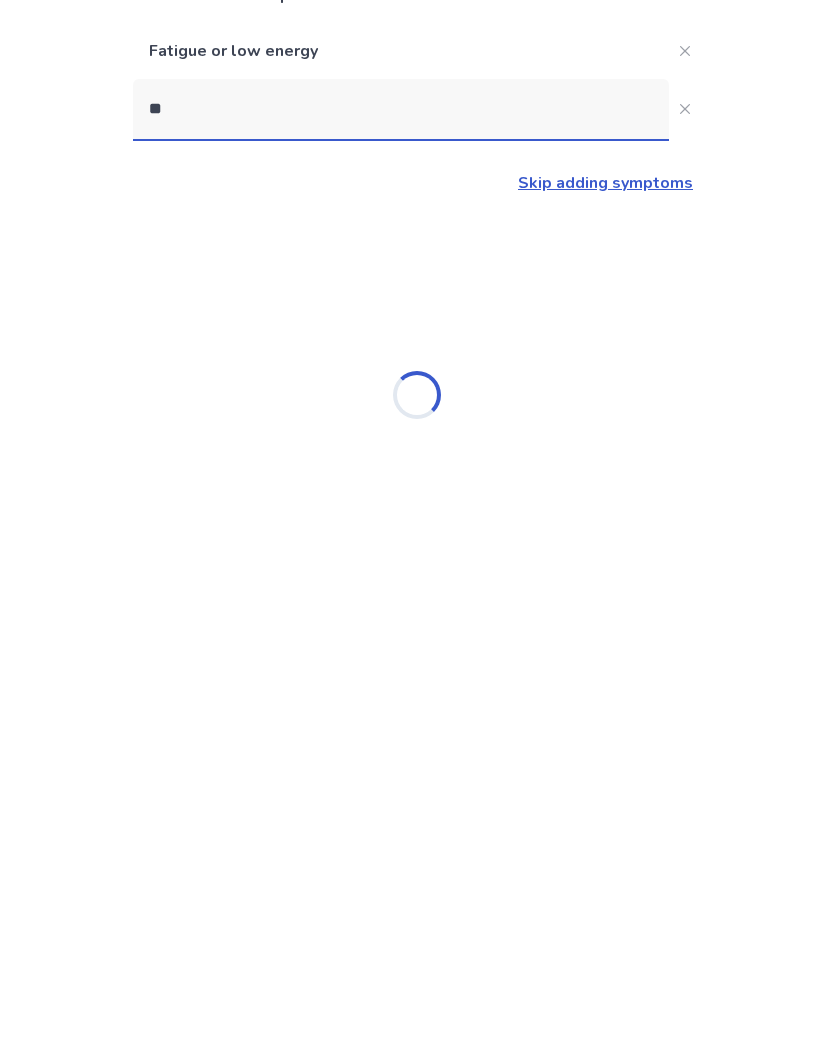 type on "*" 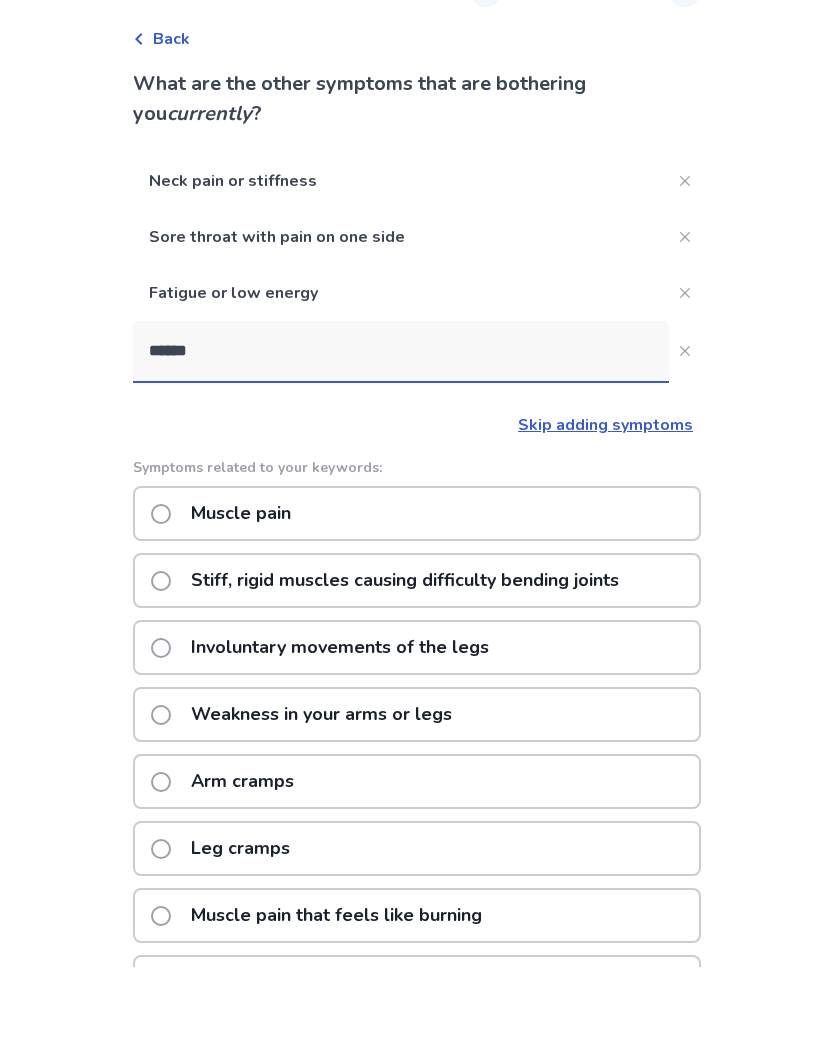 type on "******" 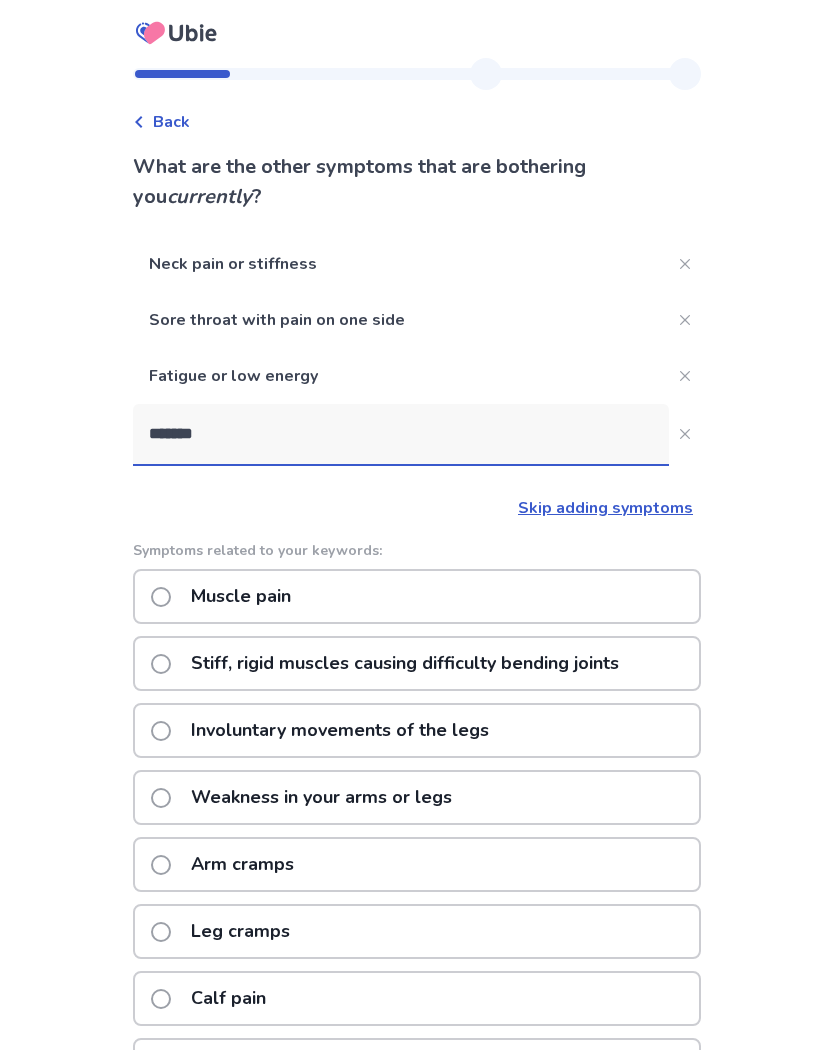 click on "Muscle pain" 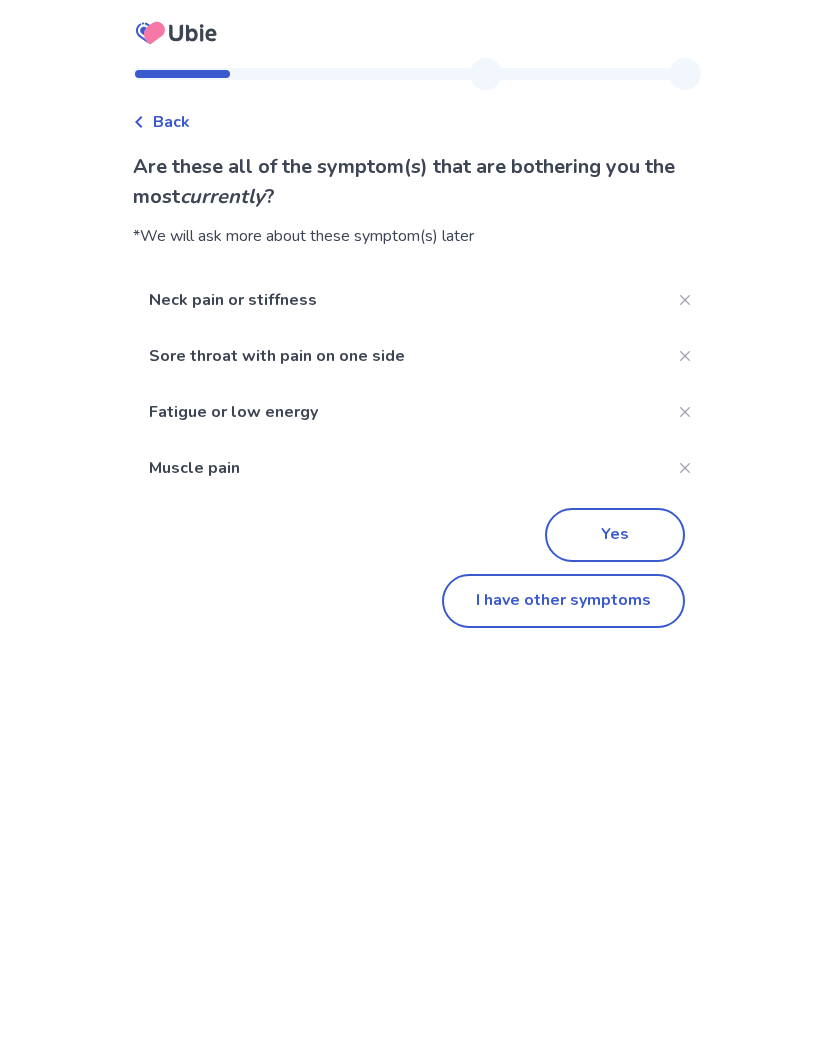 click on "I have other symptoms" 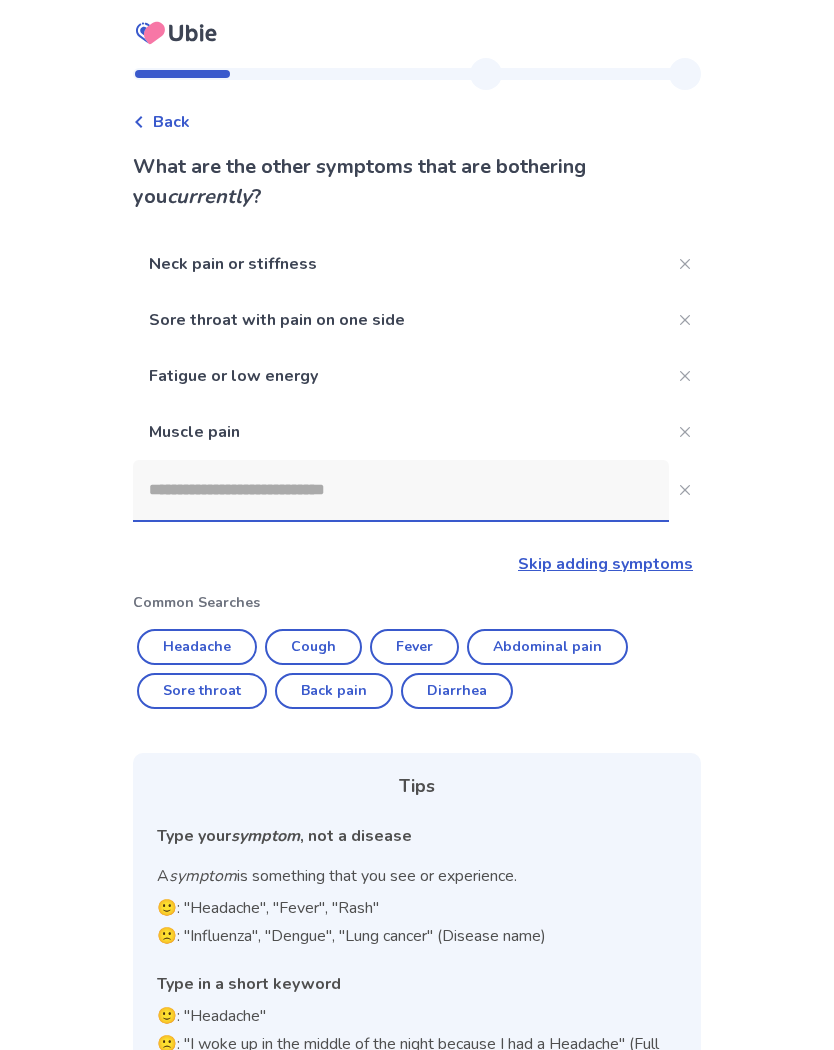 click 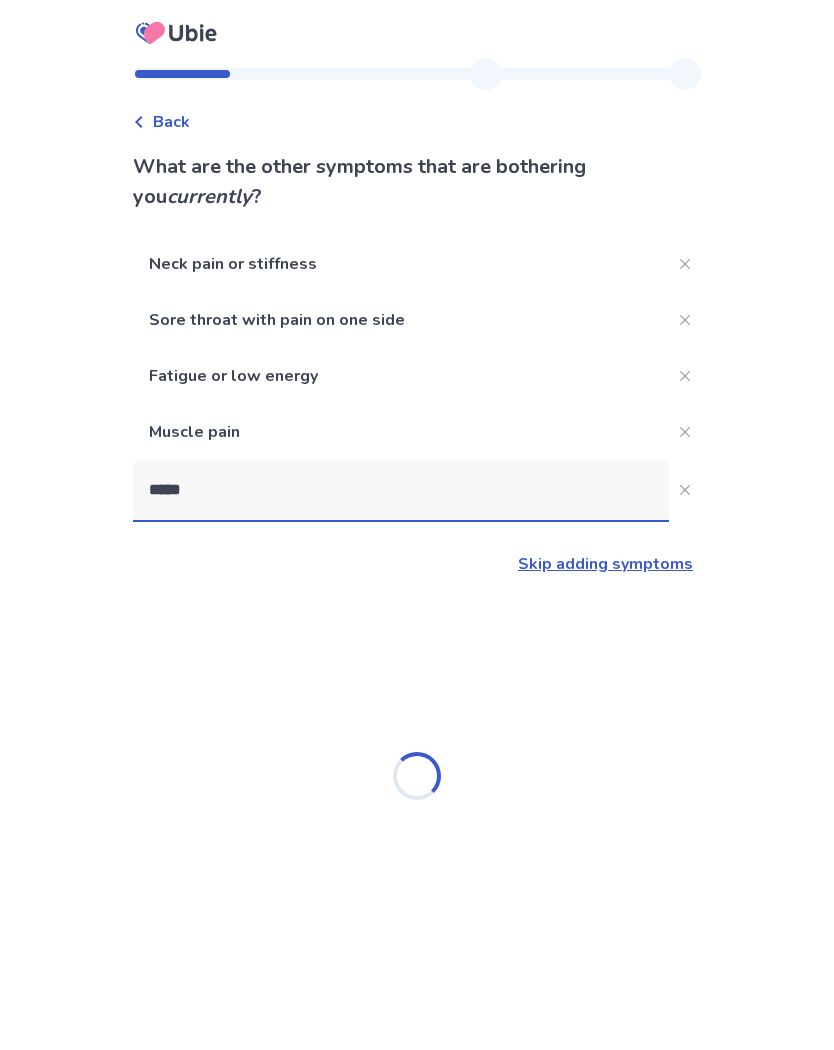 type on "*****" 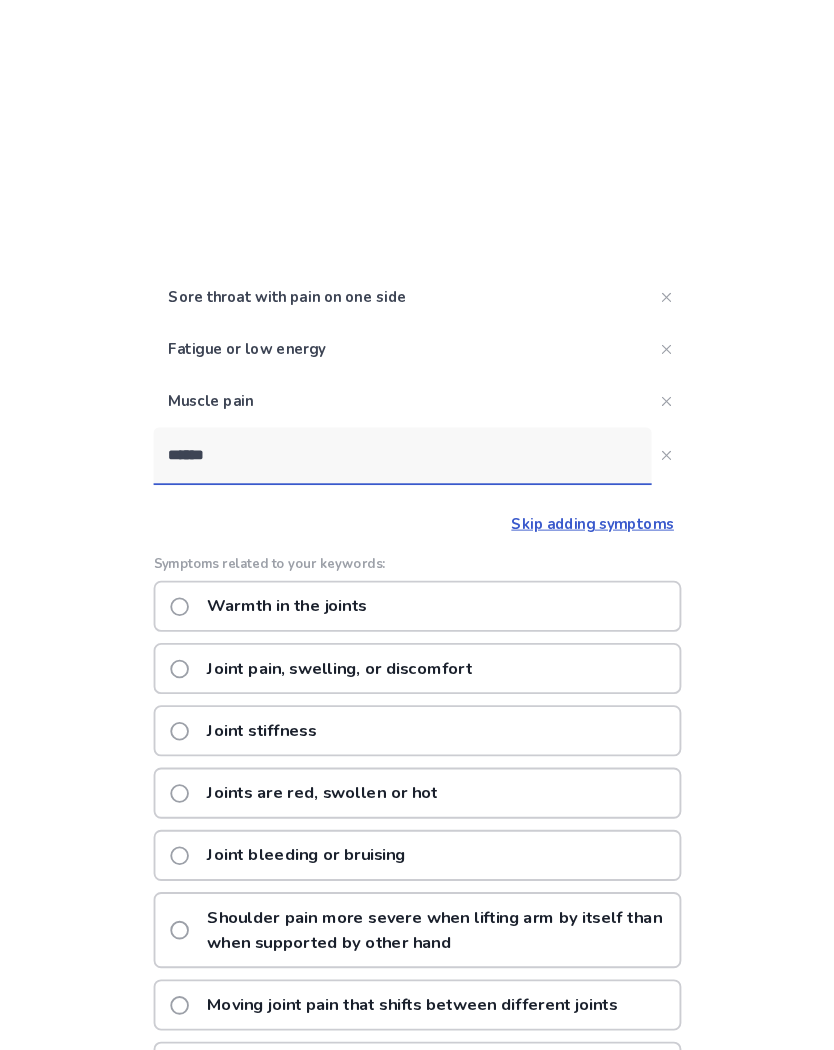scroll, scrollTop: 299, scrollLeft: 0, axis: vertical 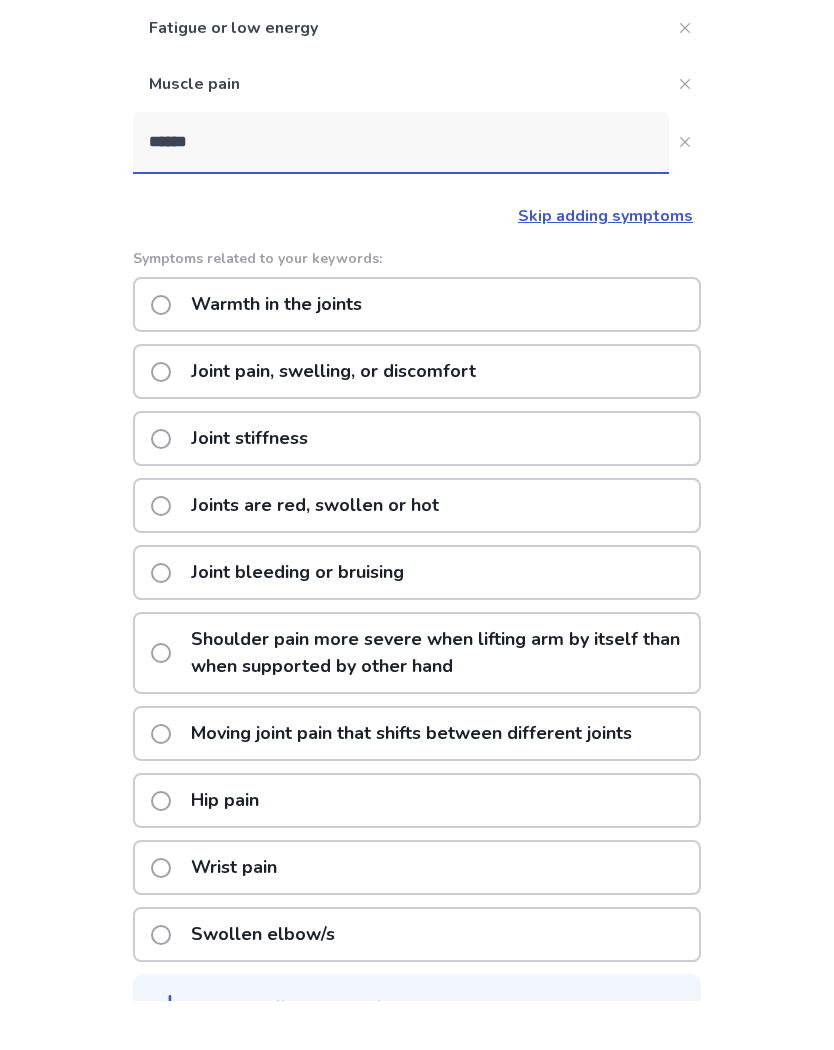 click on "Joint stiffness" 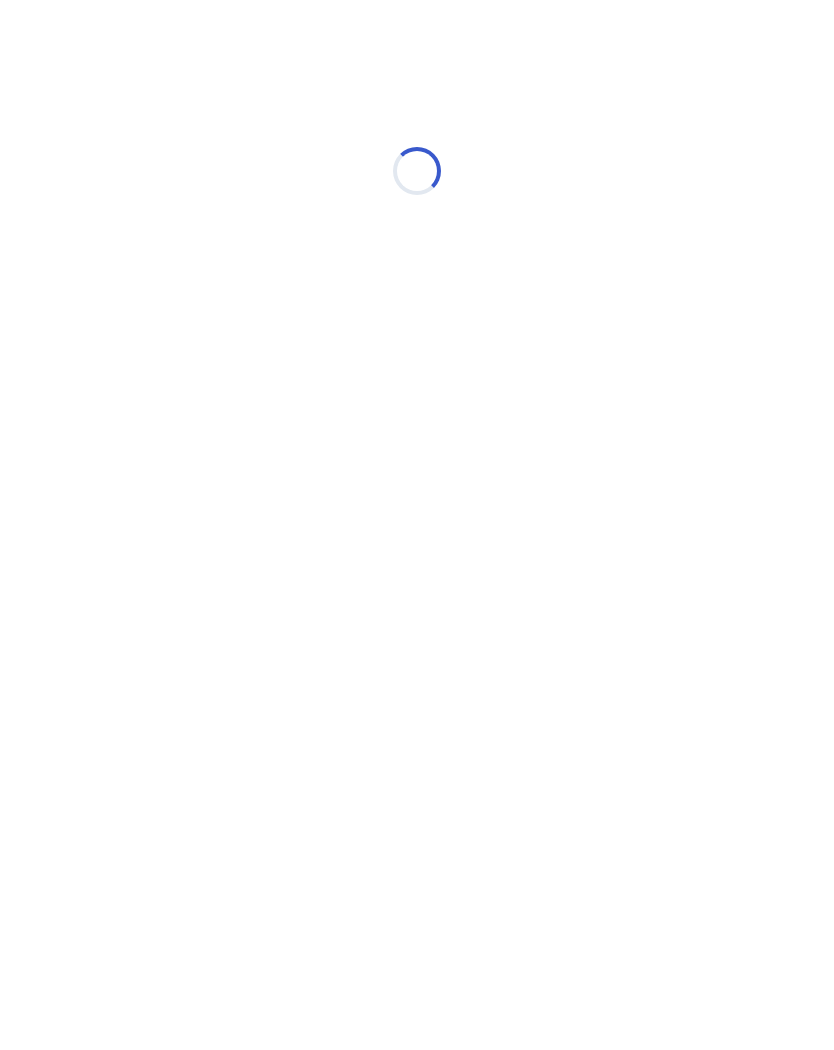scroll, scrollTop: 0, scrollLeft: 0, axis: both 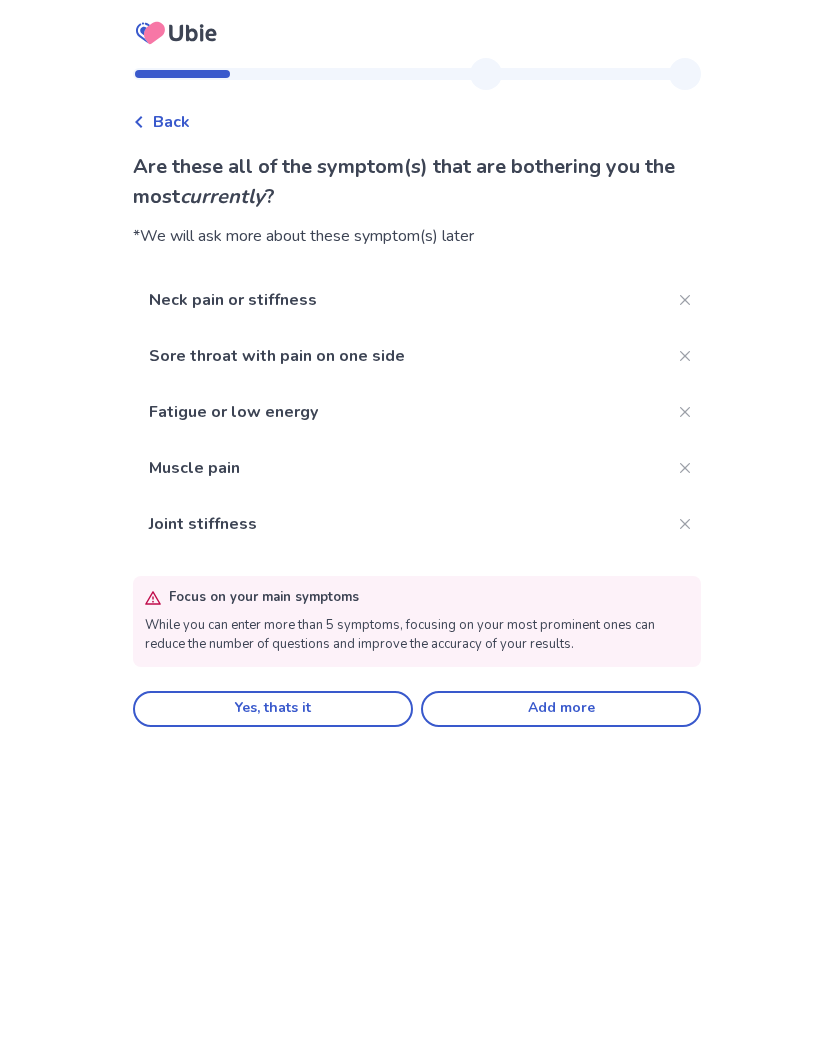 click 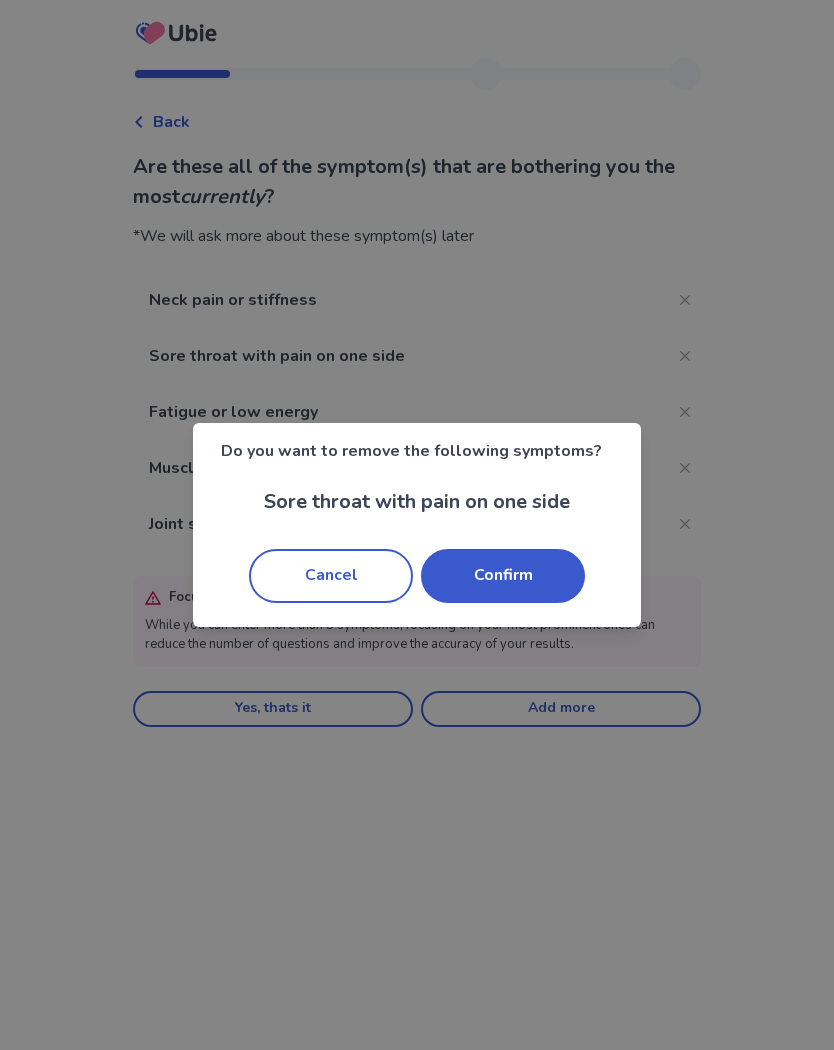 click on "Confirm" at bounding box center (503, 576) 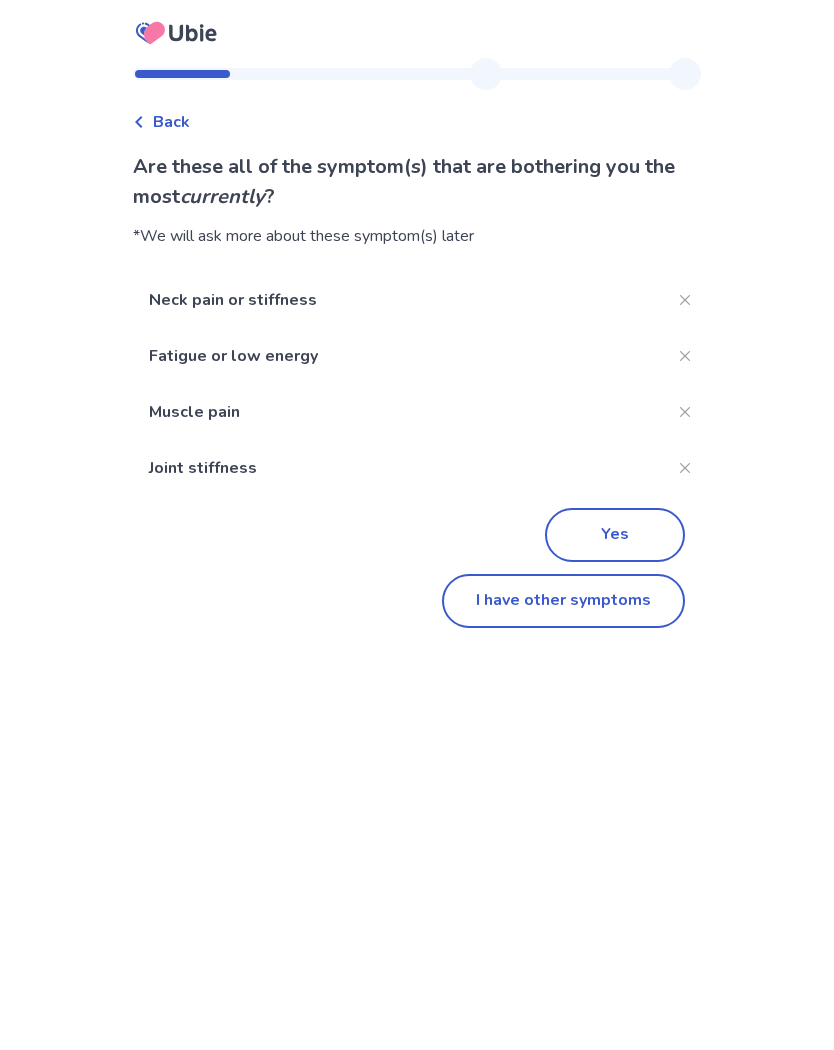 click 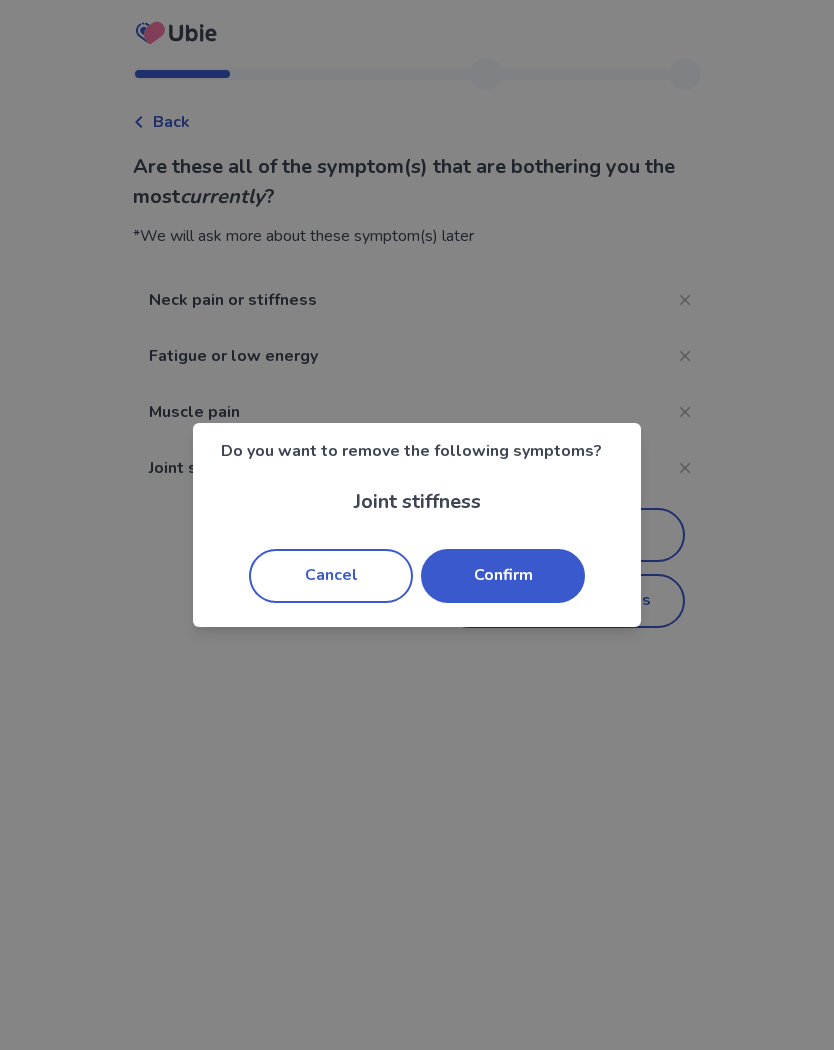 click on "Confirm" at bounding box center [503, 576] 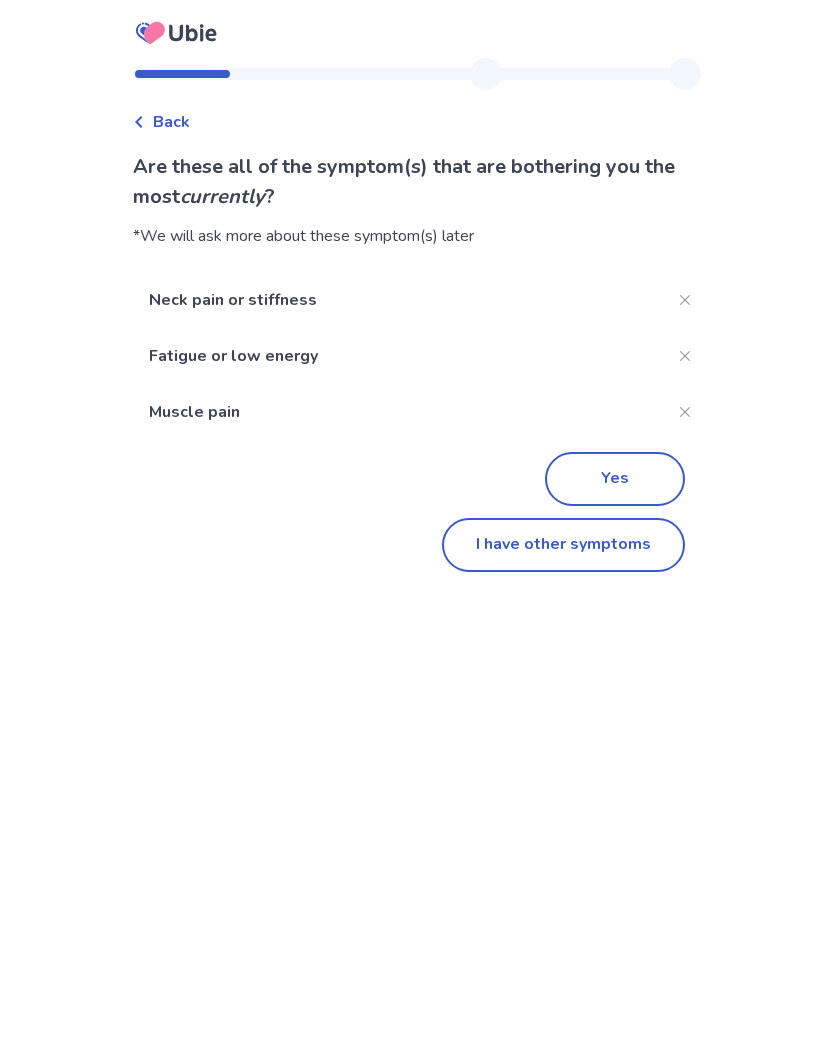 click on "I have other symptoms" 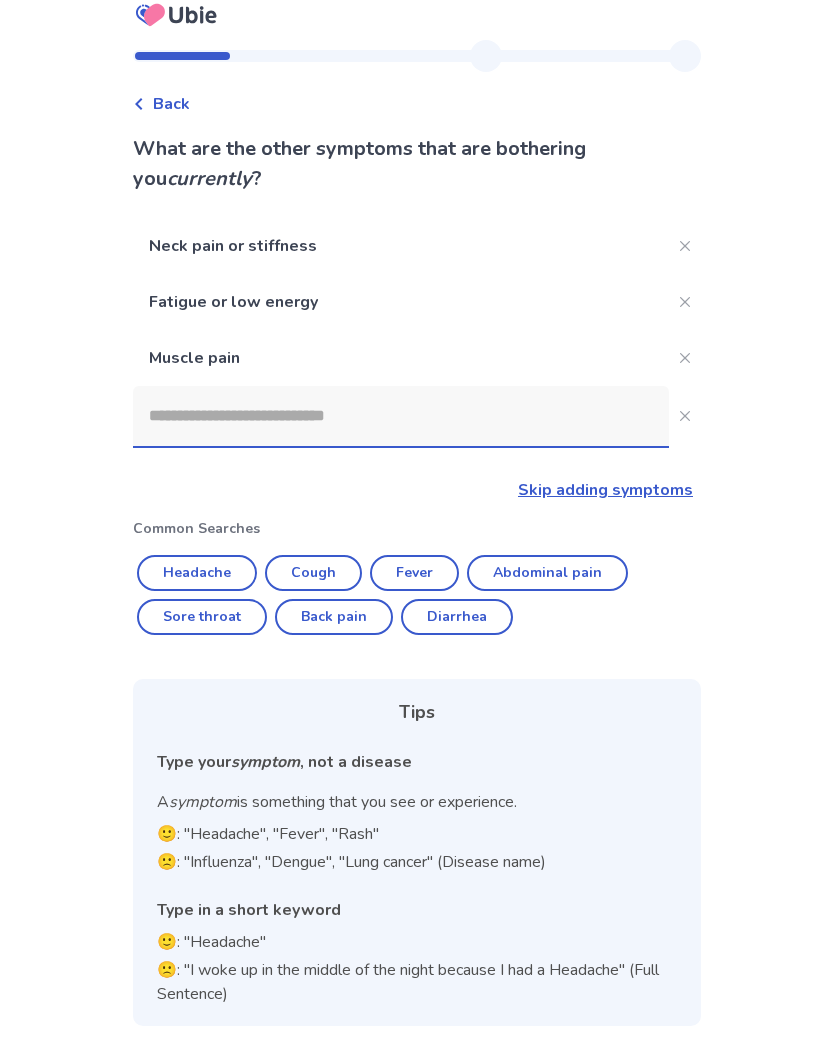 click 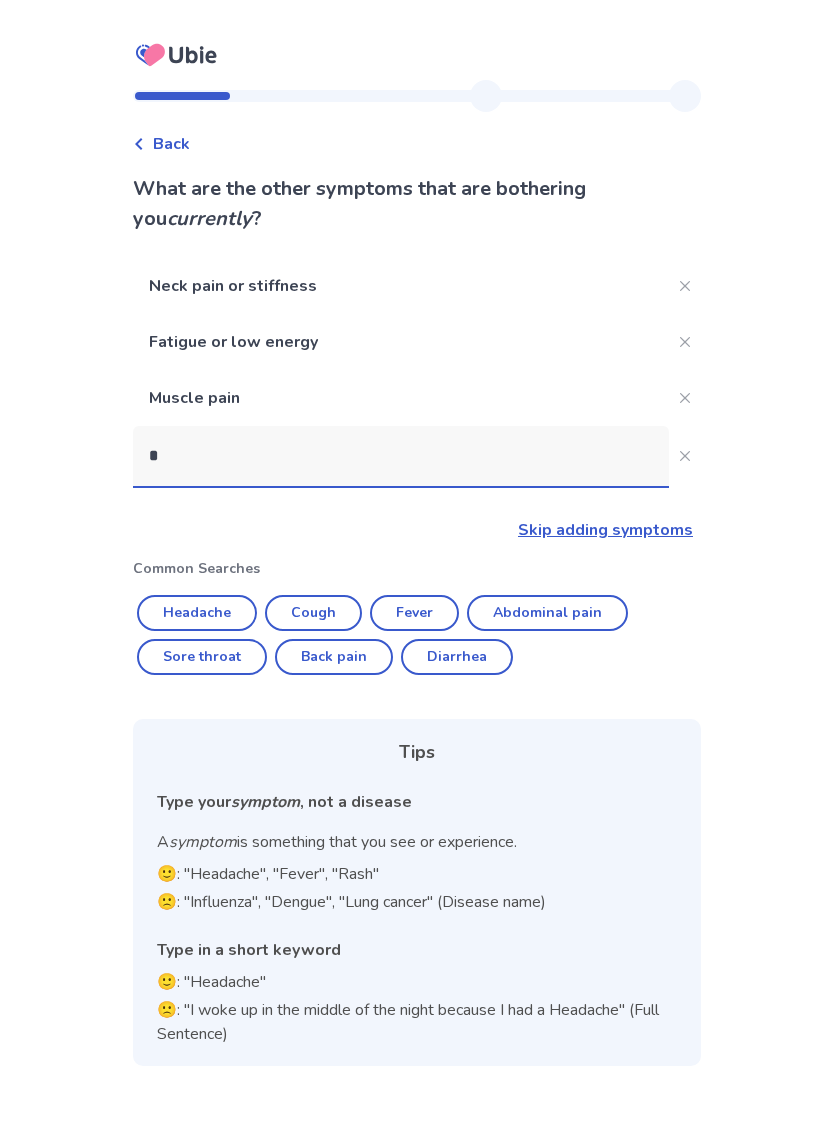 scroll, scrollTop: 0, scrollLeft: 0, axis: both 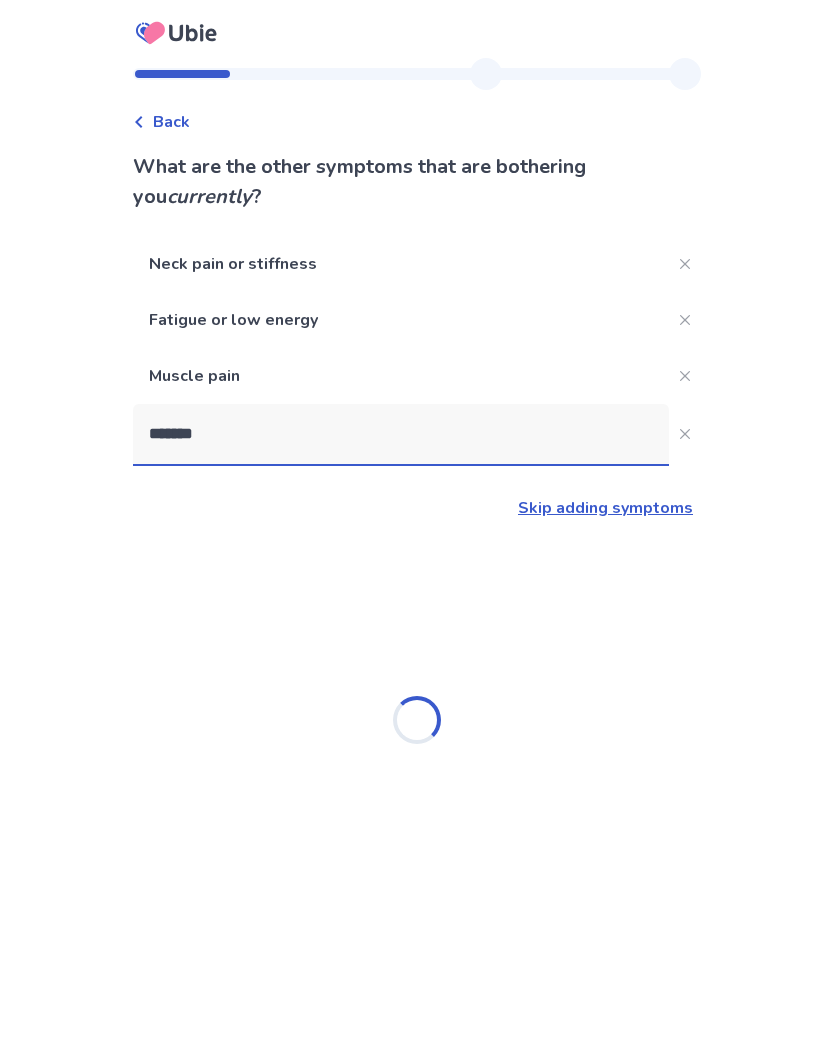 type on "*******" 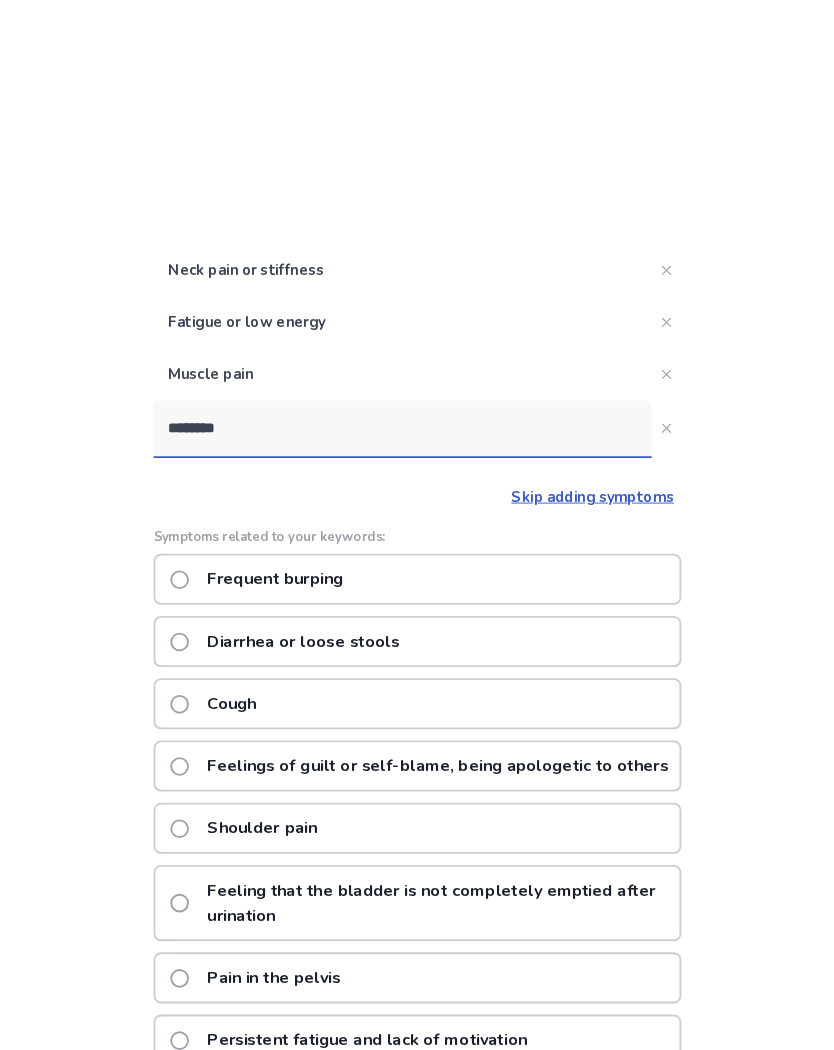 scroll, scrollTop: 332, scrollLeft: 0, axis: vertical 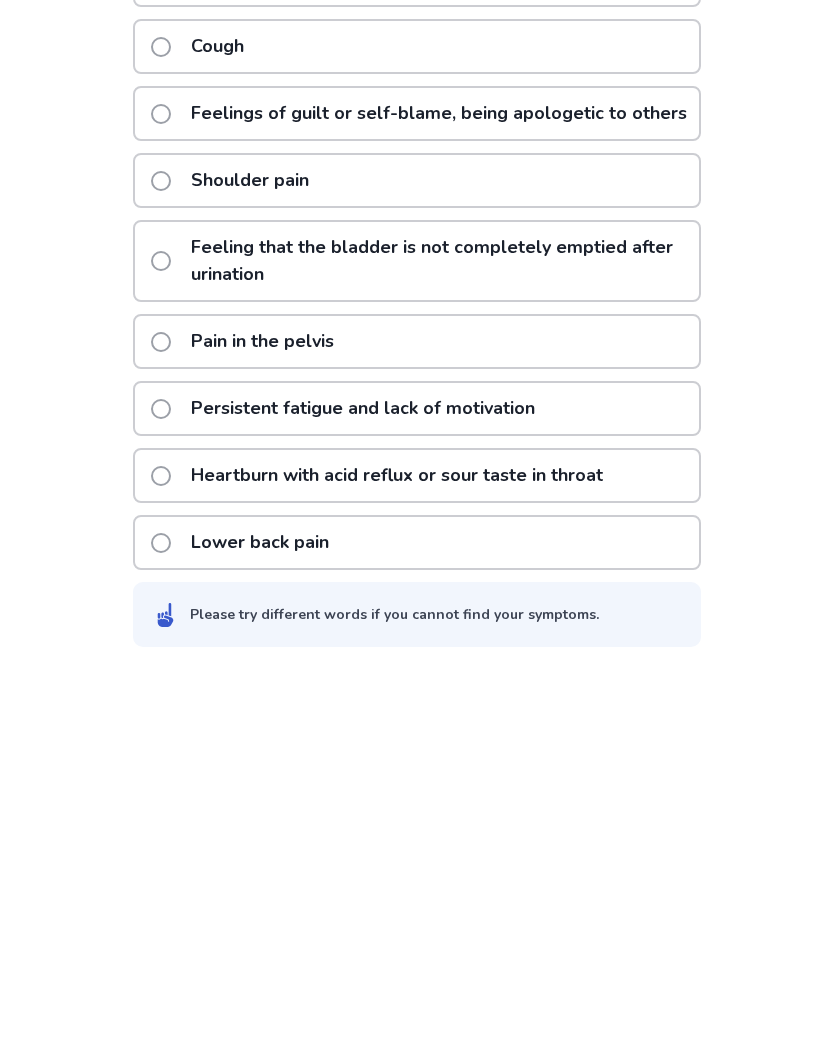 click on "Persistent fatigue and lack of motivation" 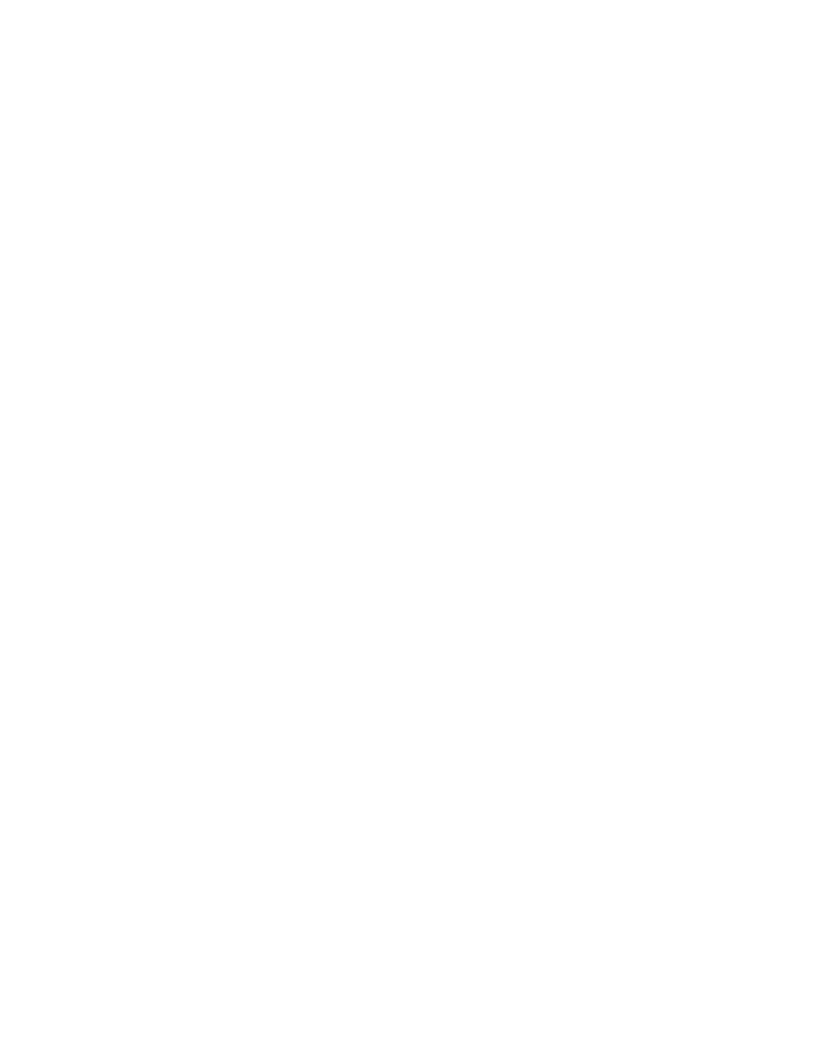 scroll, scrollTop: 0, scrollLeft: 0, axis: both 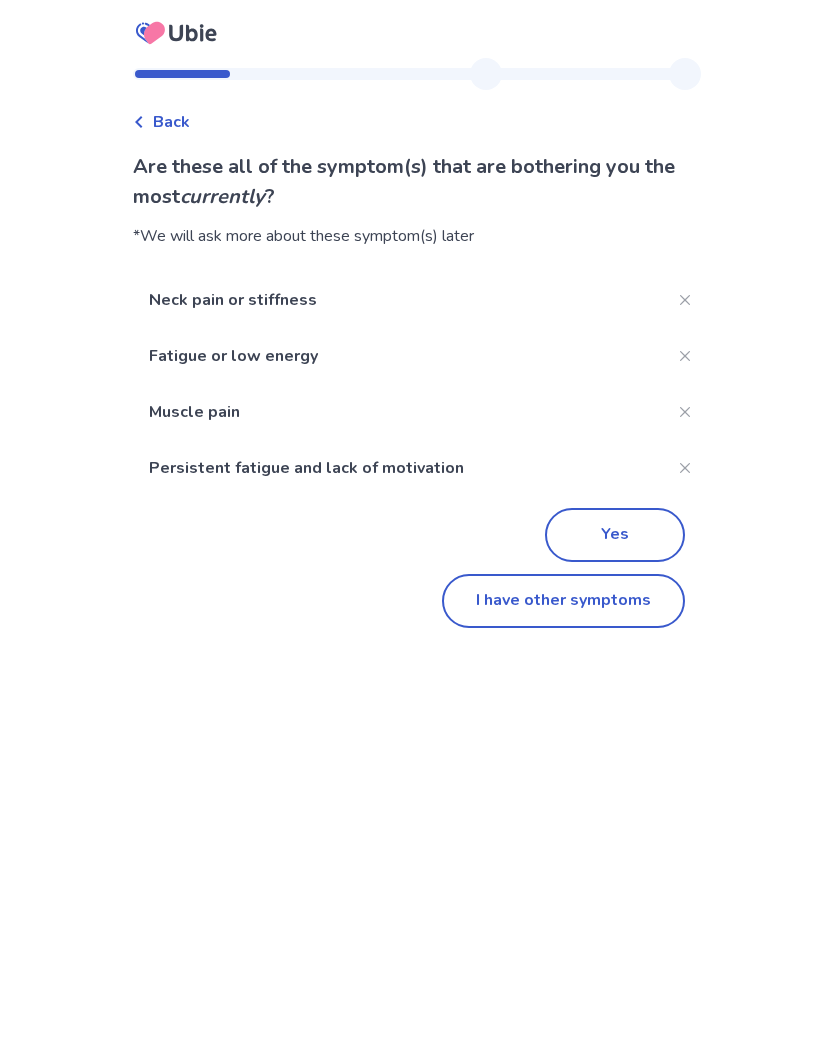 click on "Yes" 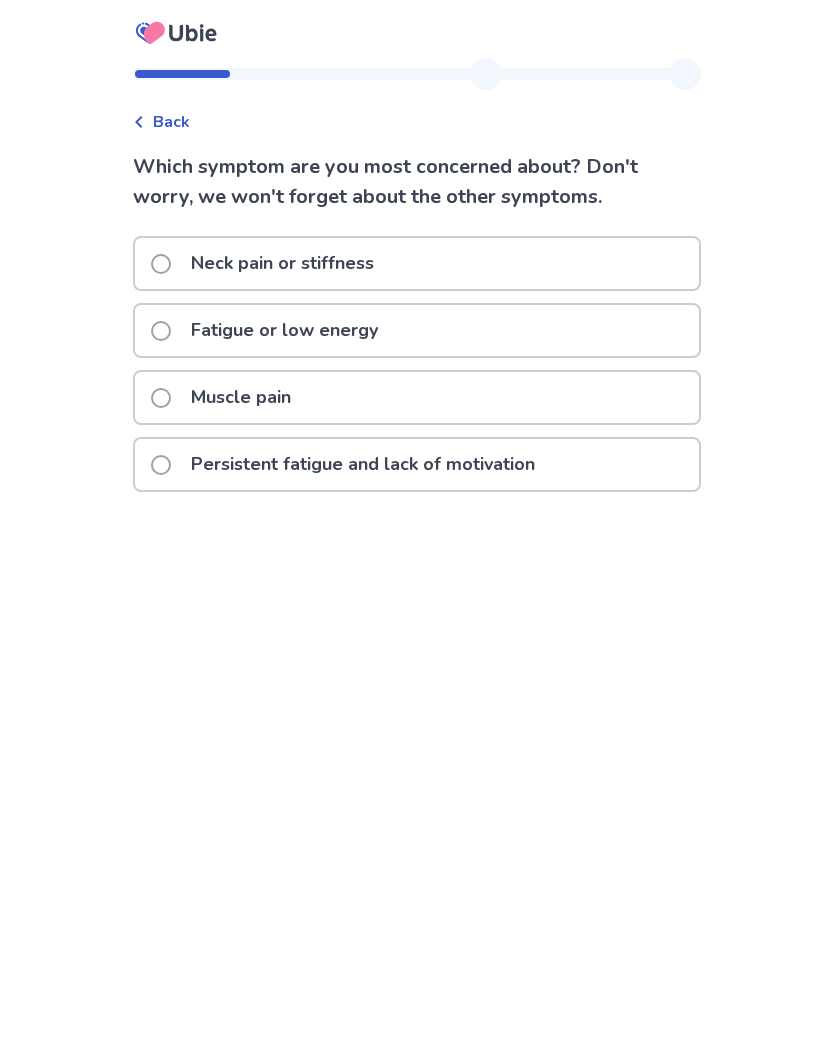 click on "Fatigue or low energy" 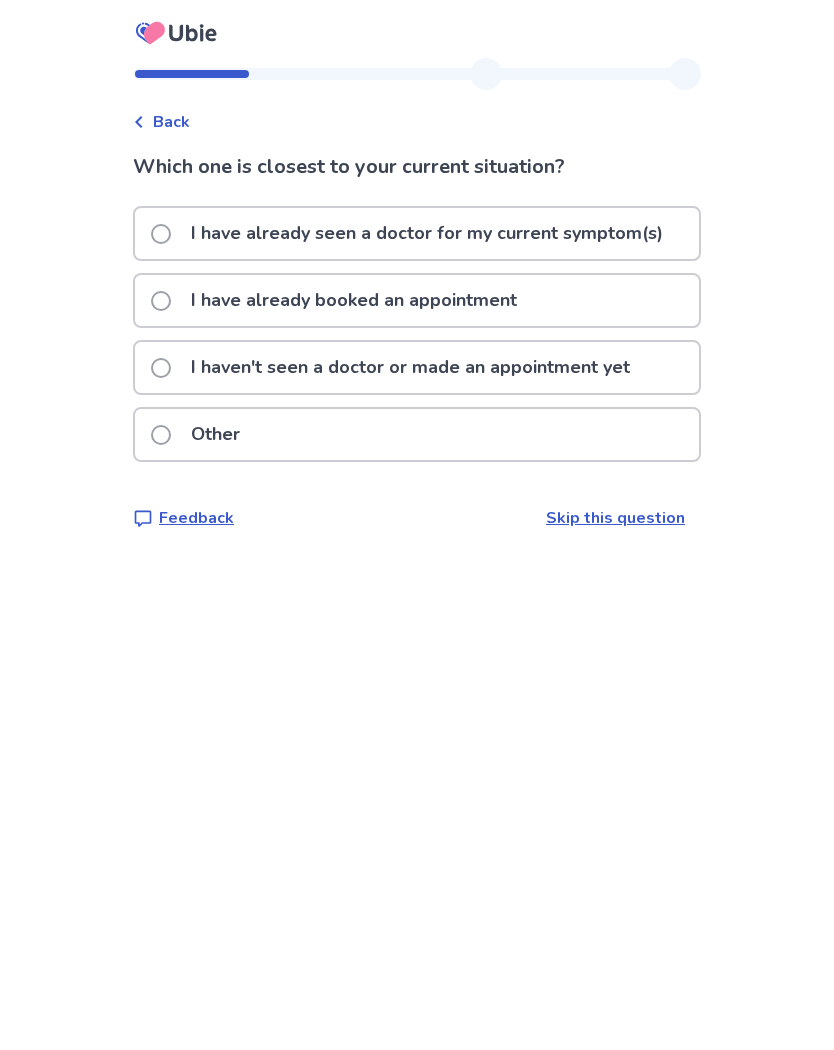 click on "I have already seen a doctor for my current symptom(s)" at bounding box center (427, 233) 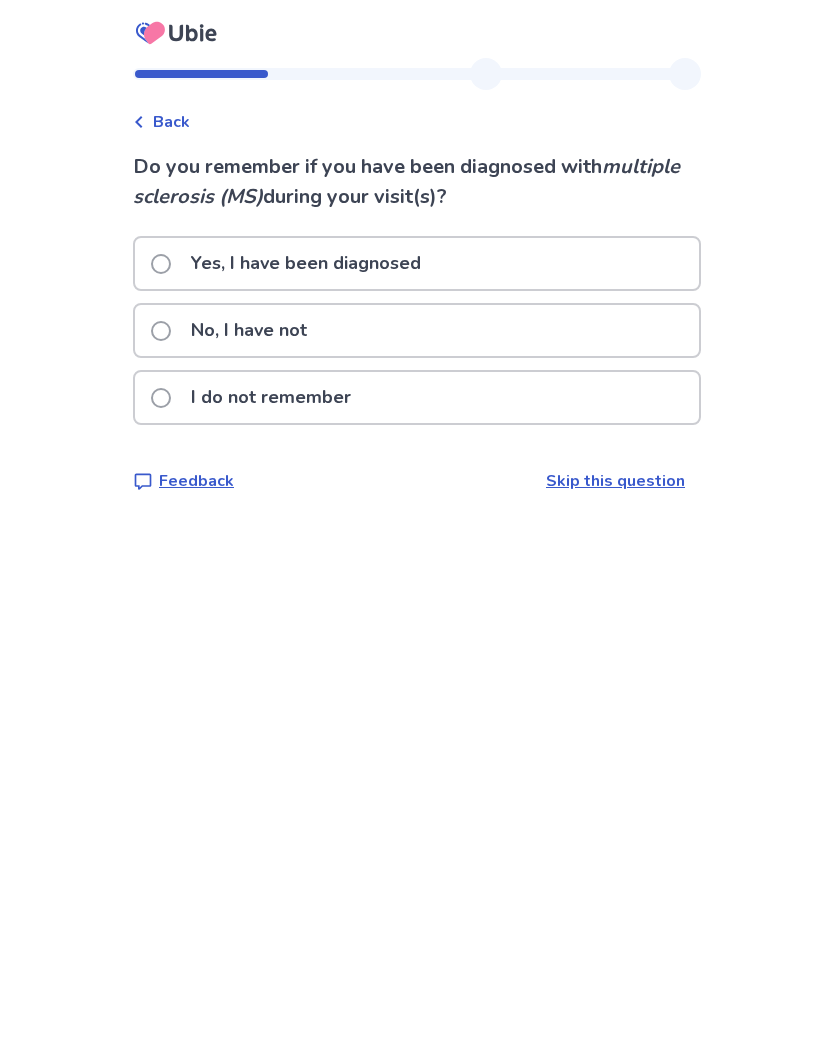 click on "No, I have not" at bounding box center (417, 330) 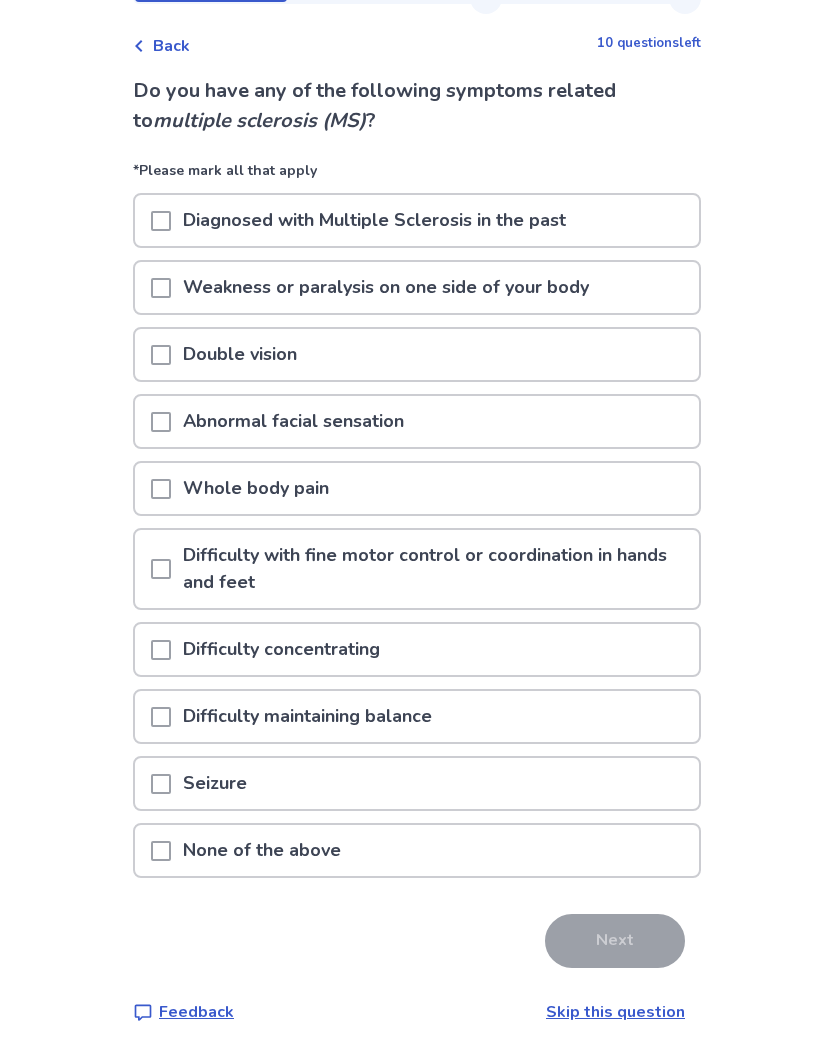 scroll, scrollTop: 82, scrollLeft: 0, axis: vertical 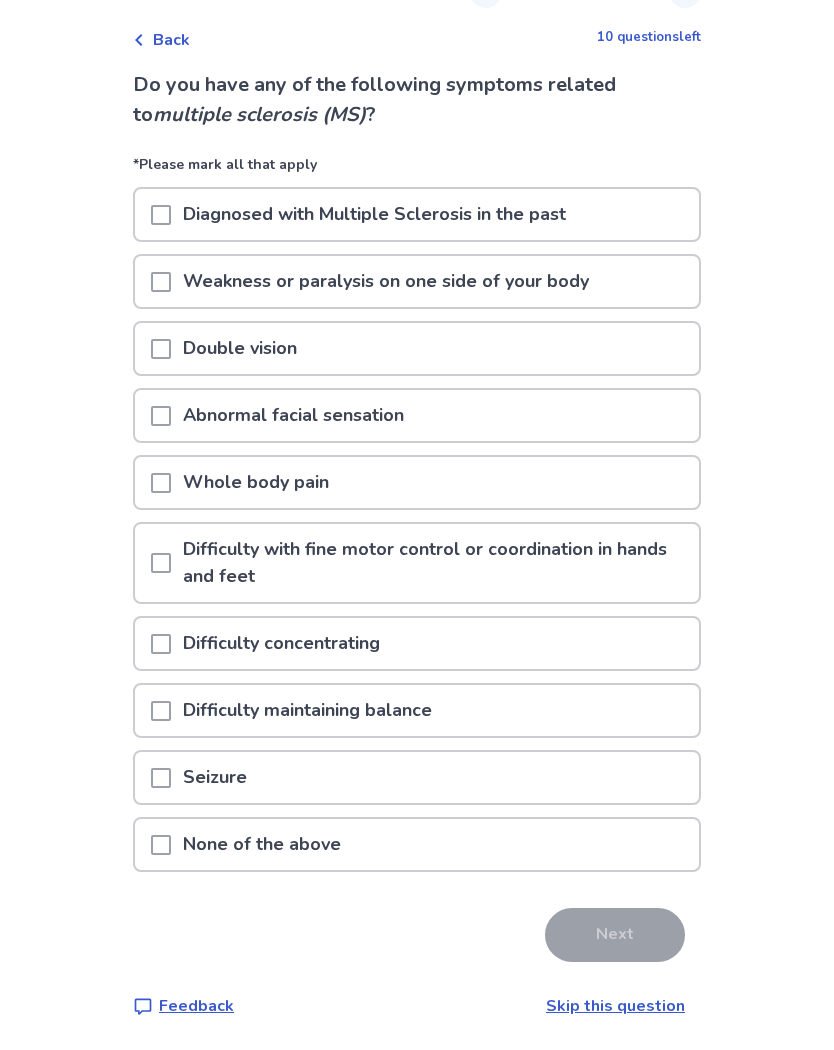 click on "Whole body pain" at bounding box center (417, 482) 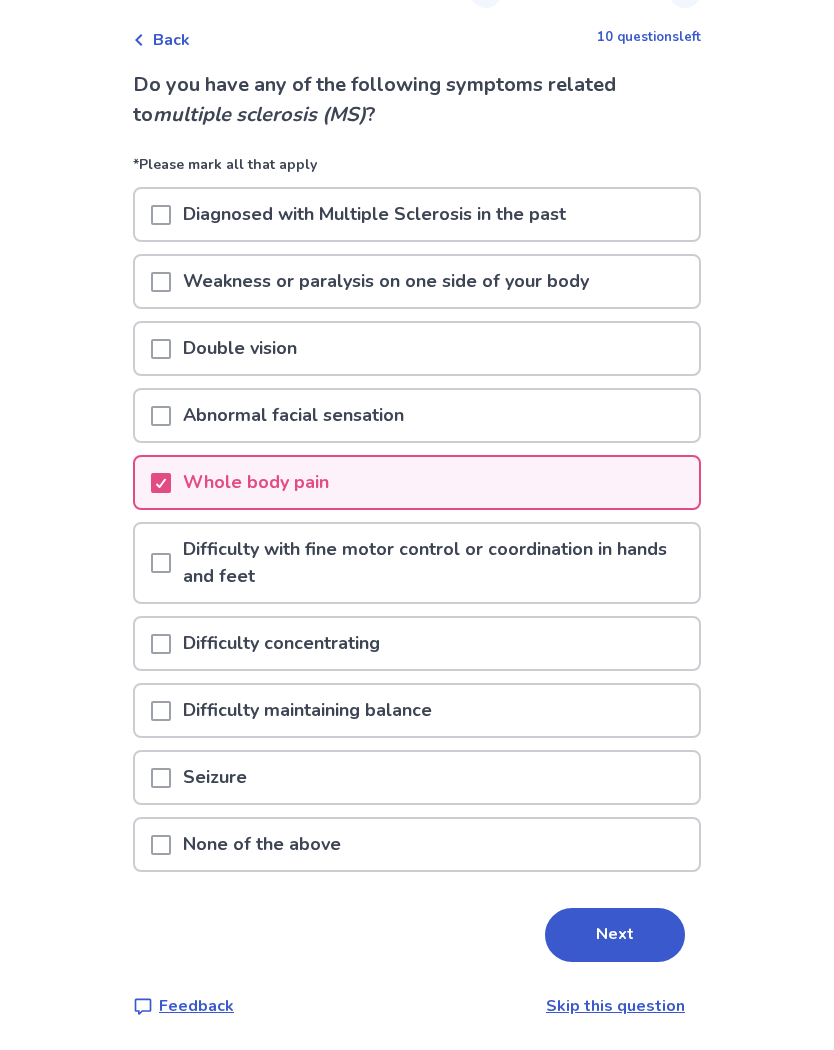 click on "Next" at bounding box center (615, 935) 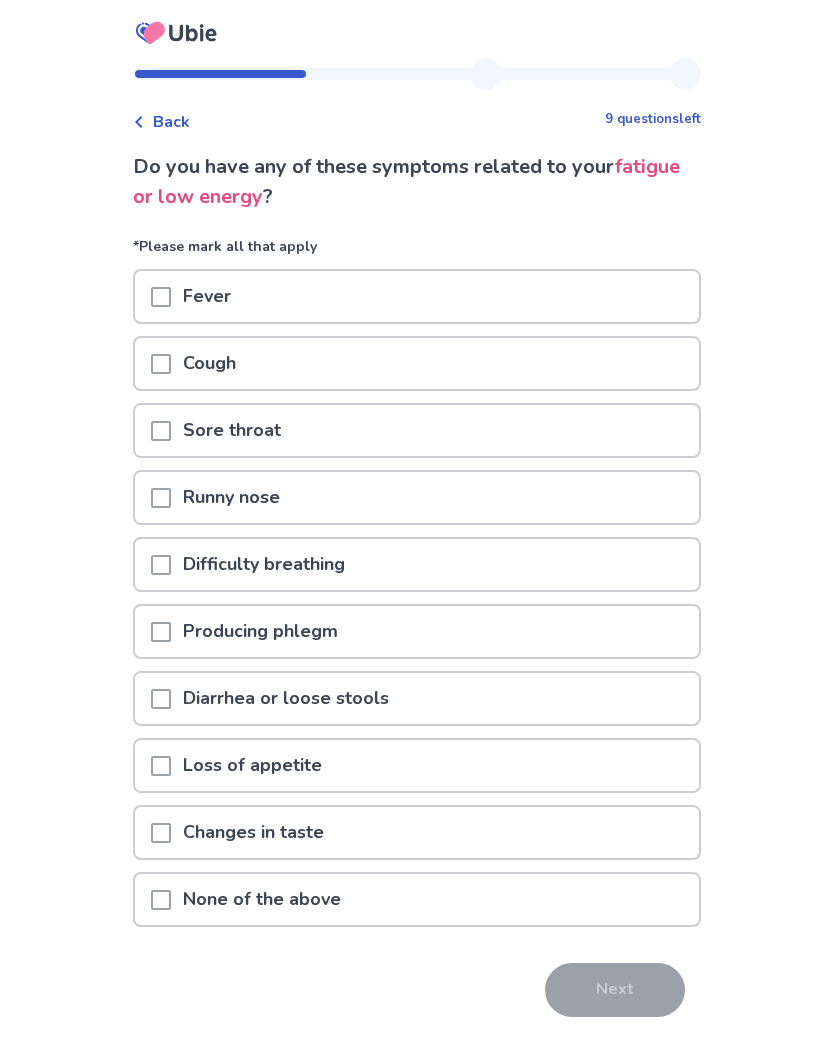 click on "Sore throat" at bounding box center [417, 430] 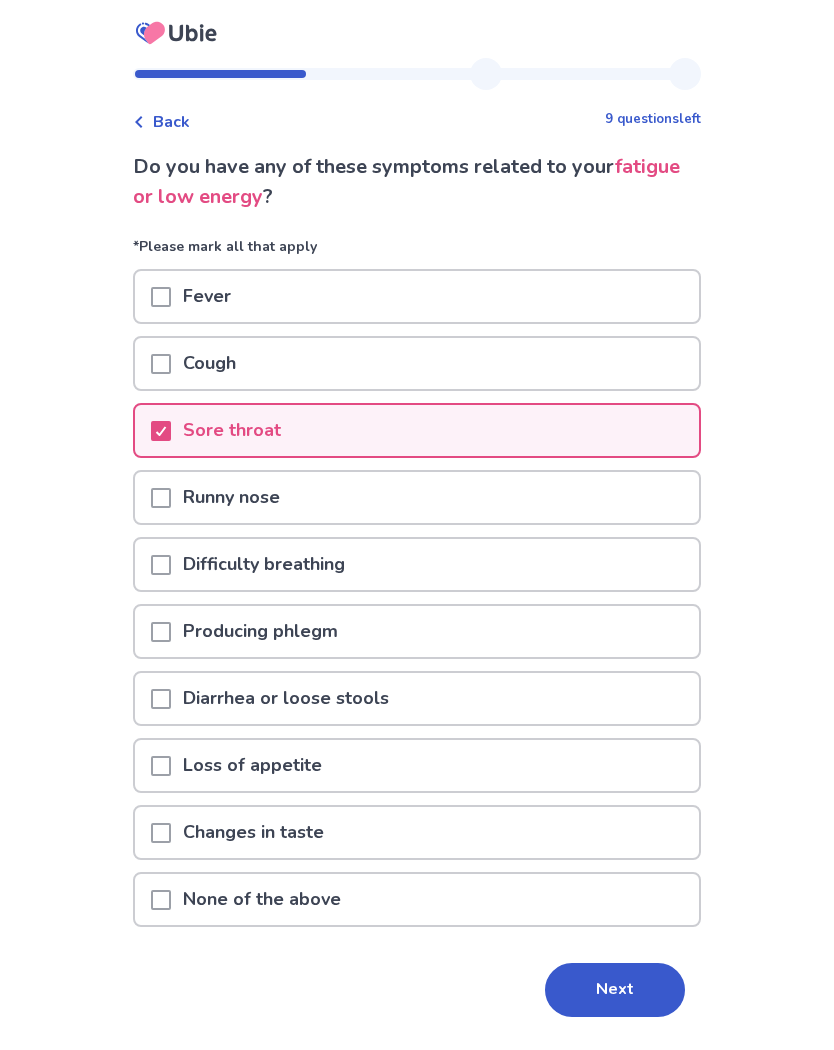 click on "Runny nose" at bounding box center (417, 497) 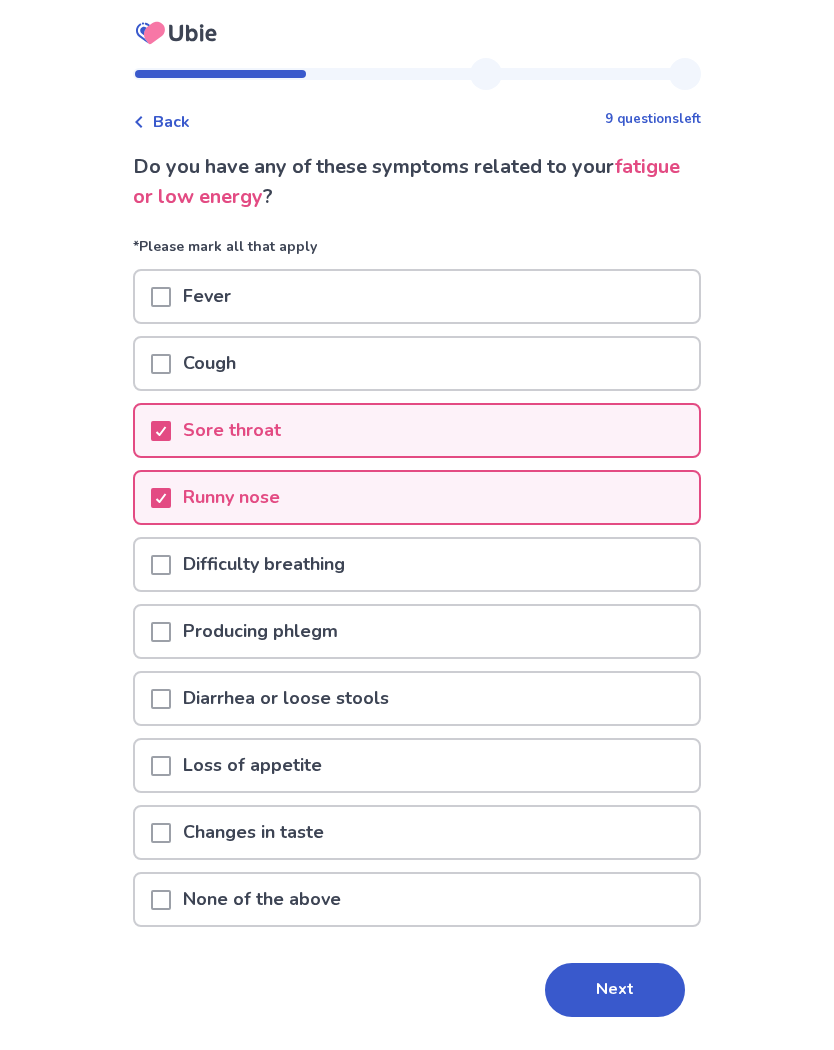 click on "Next" at bounding box center (615, 990) 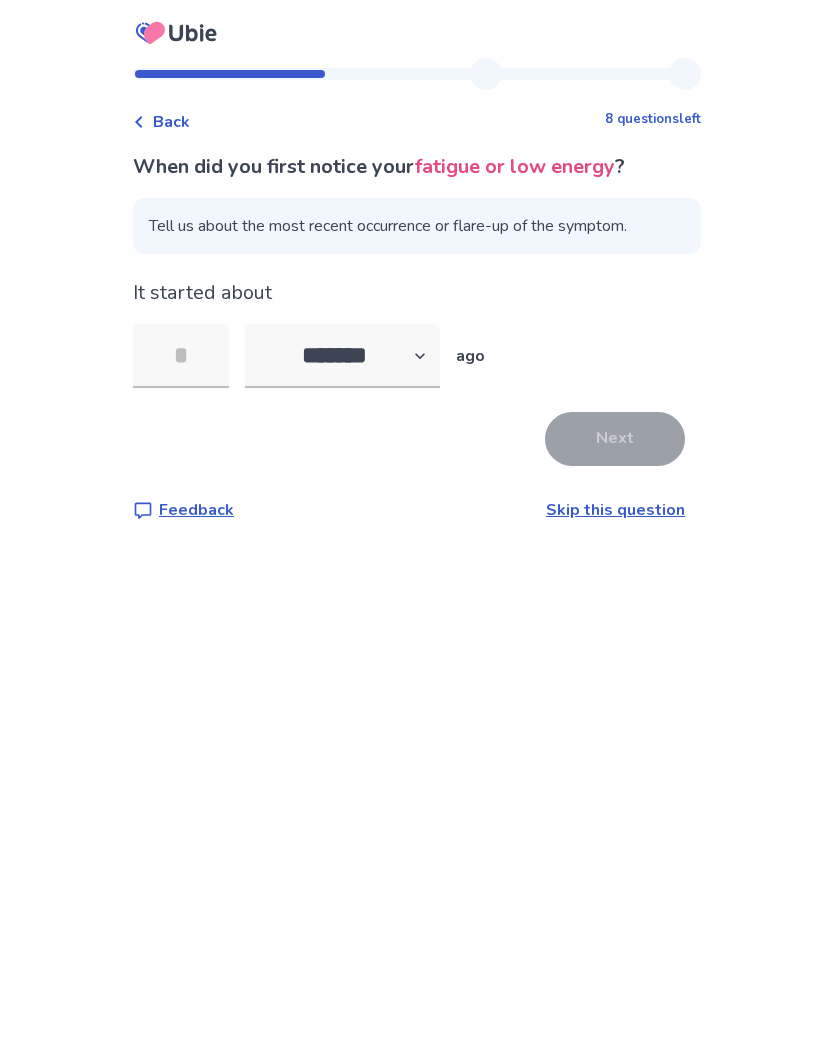 click on "******* ****** ******* ******** *******" at bounding box center [342, 356] 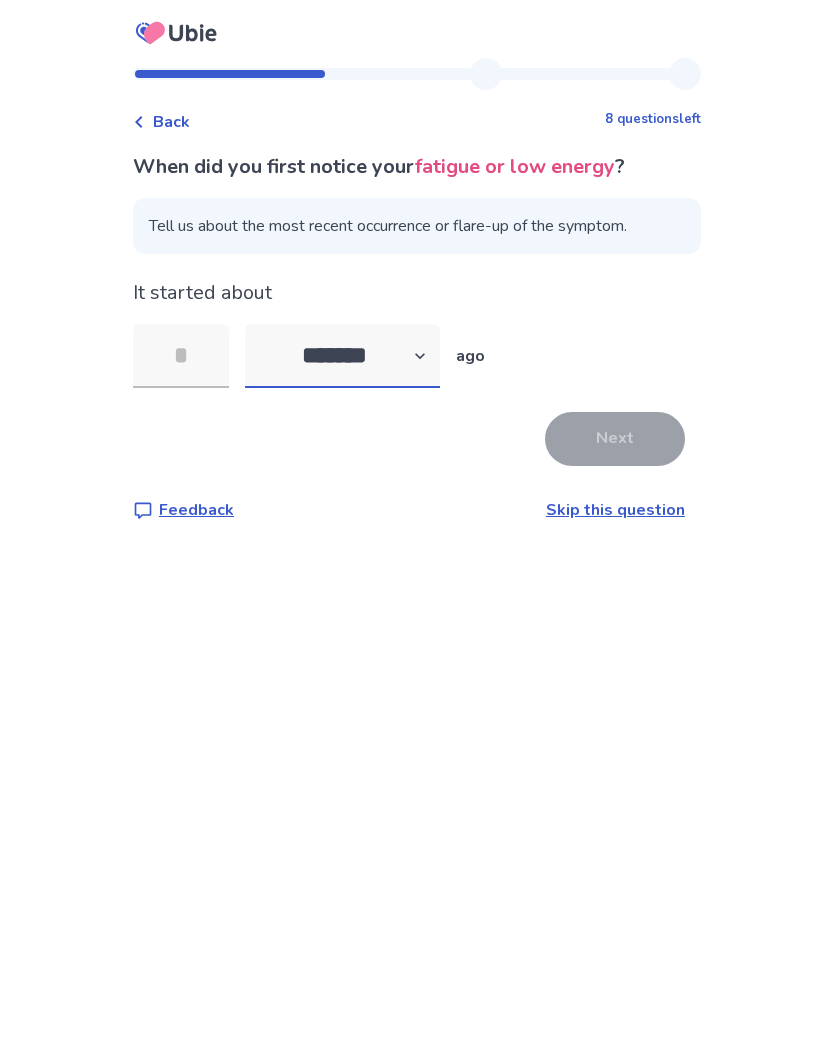 select on "*" 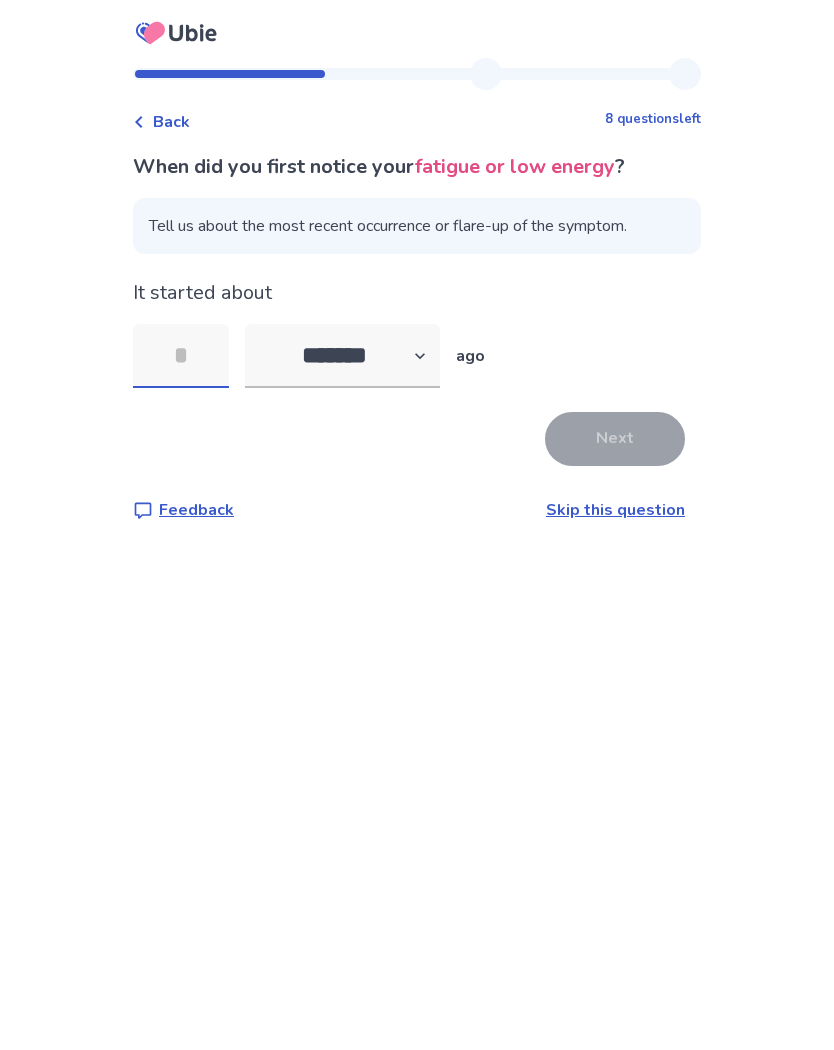 click at bounding box center [181, 356] 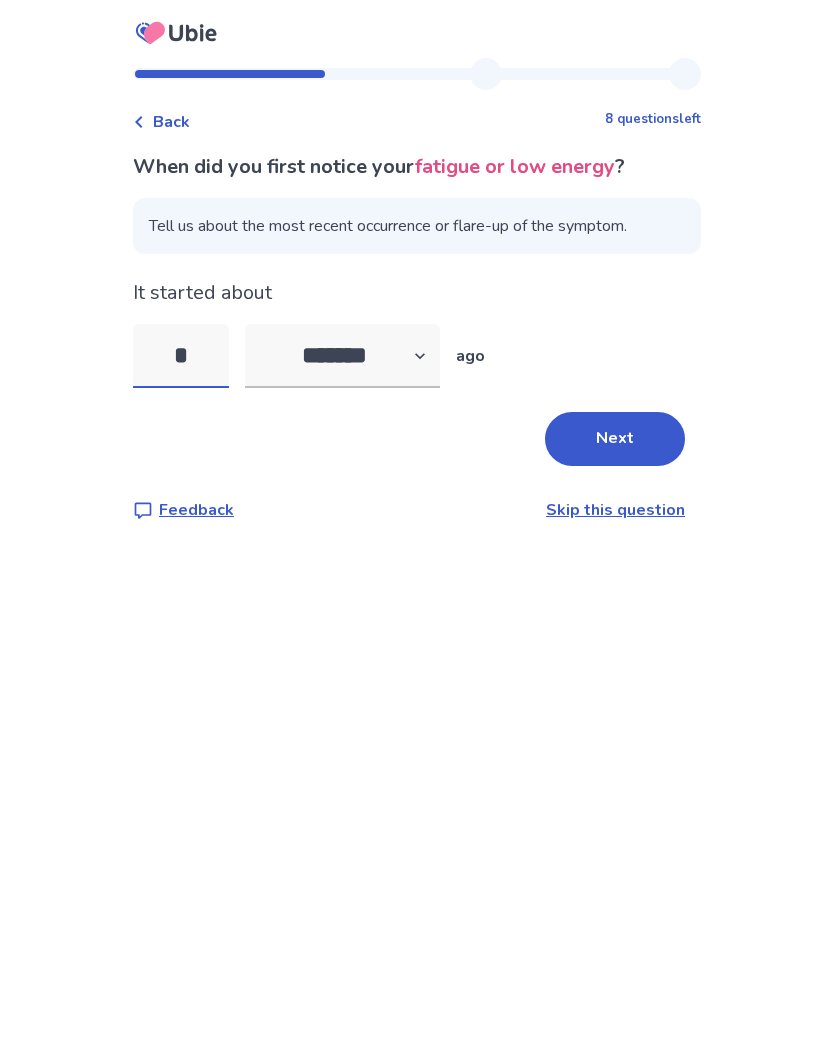 type on "**" 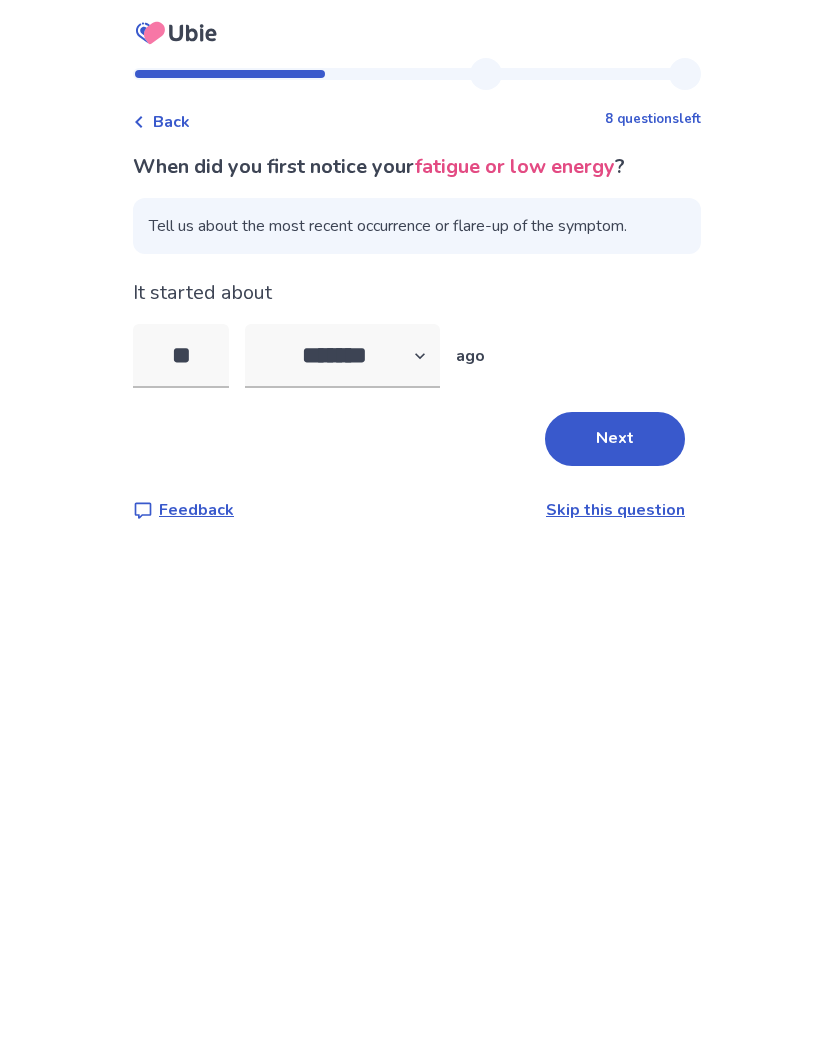 click on "Next" at bounding box center [615, 439] 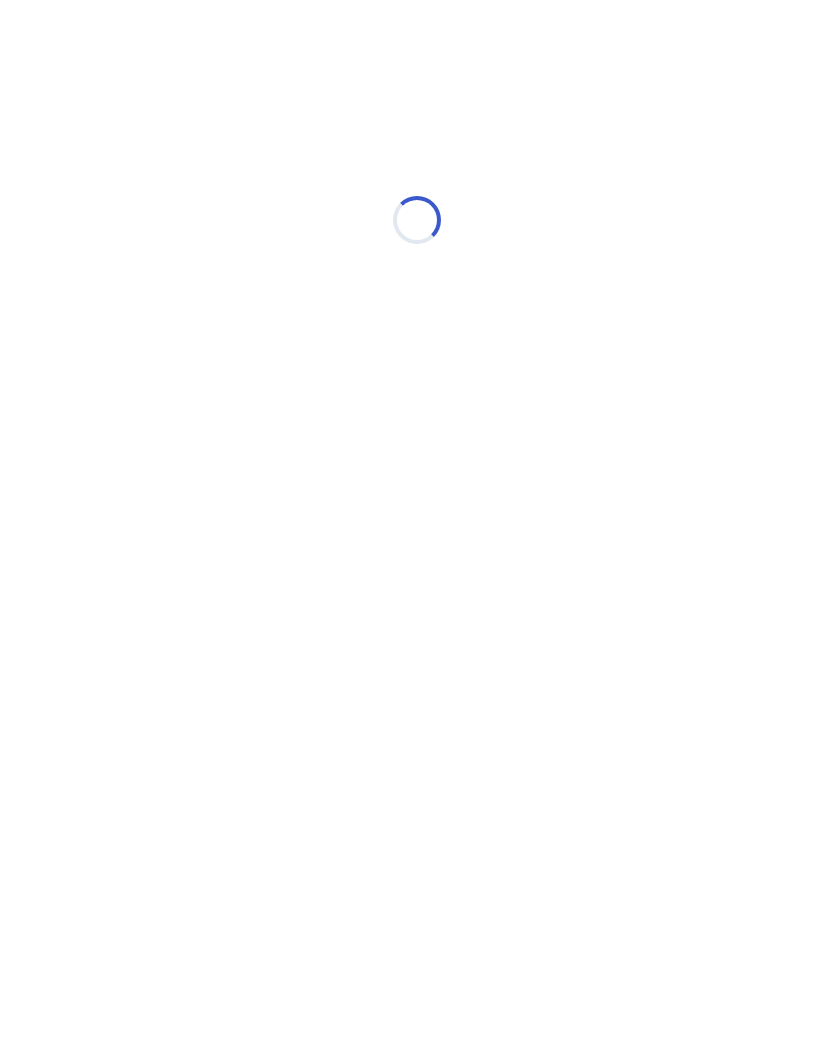 select on "*" 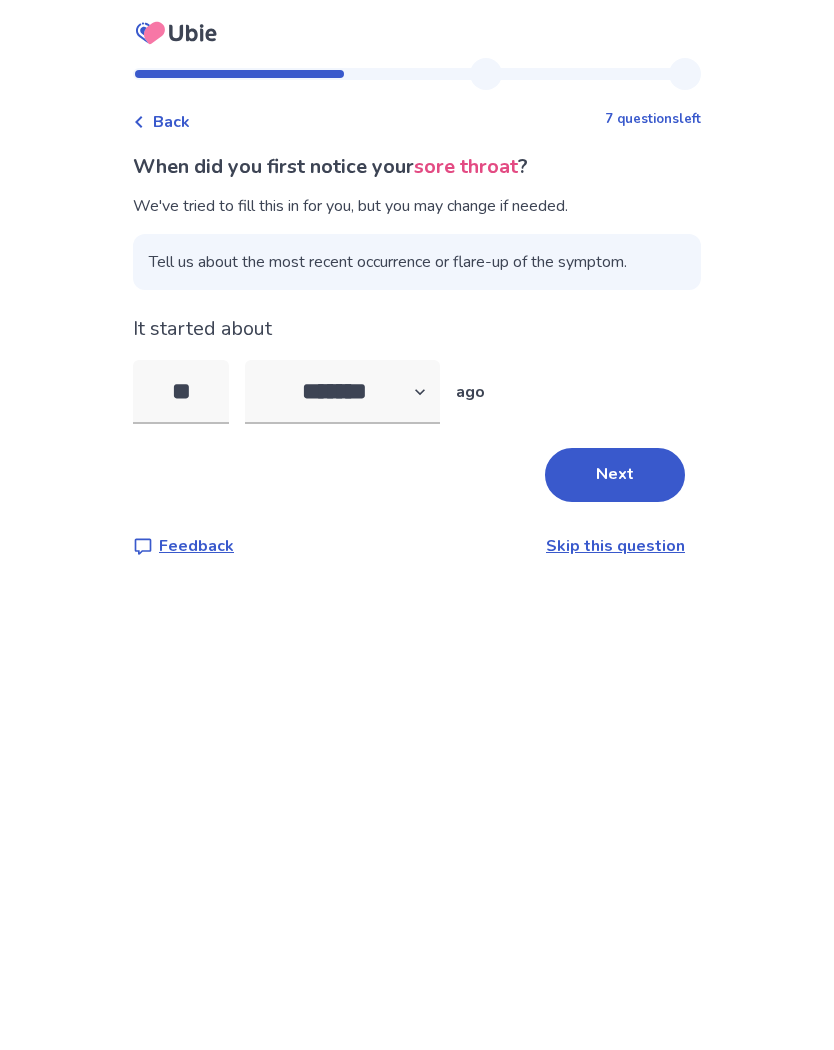click on "**" at bounding box center [181, 392] 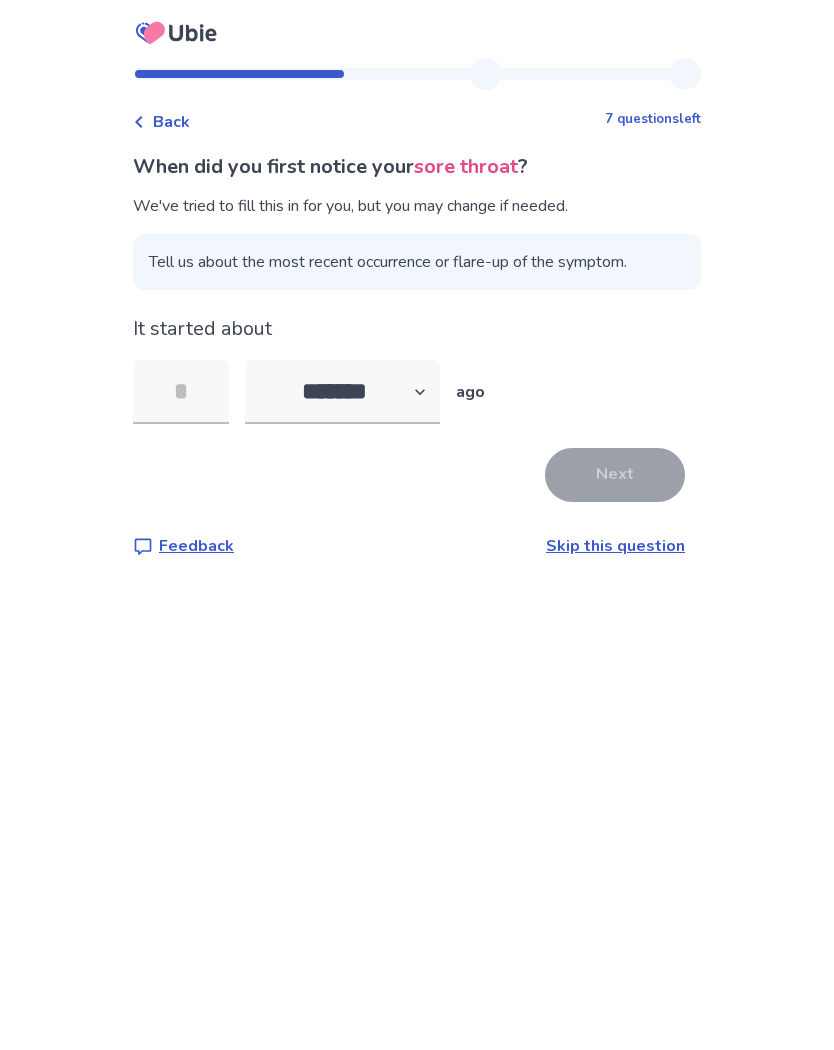 type on "*" 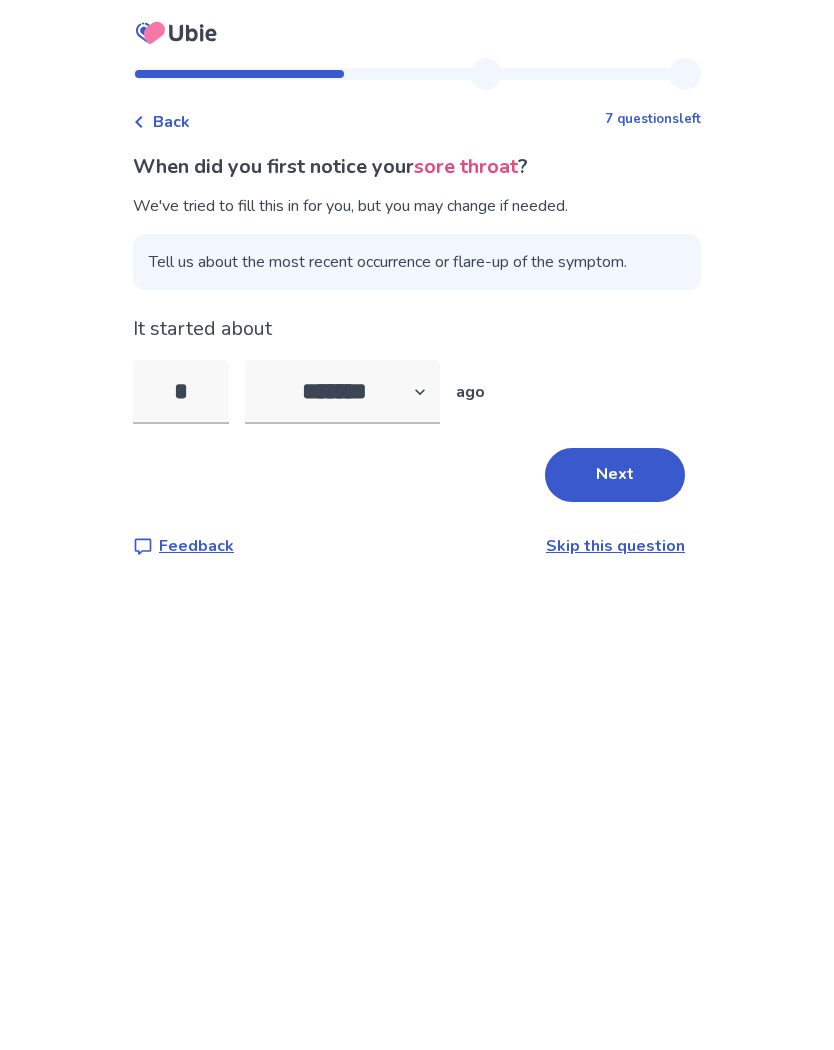 click on "Next" at bounding box center [615, 475] 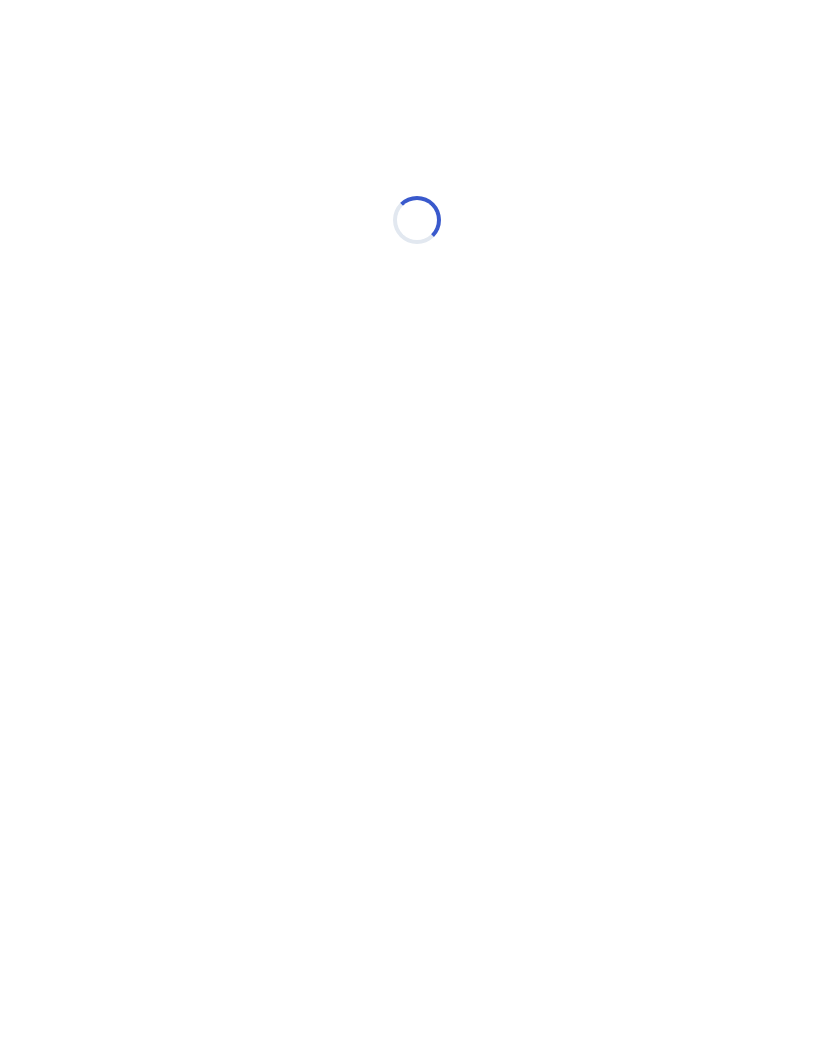 select on "*" 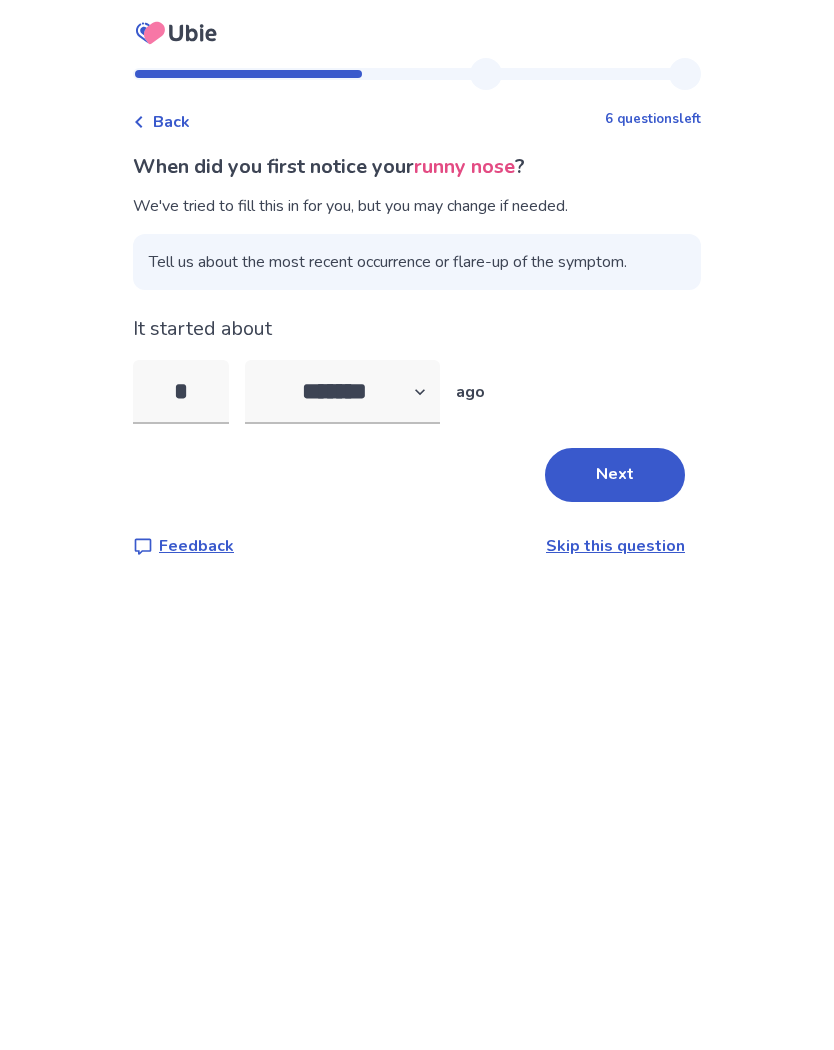 click on "Next" at bounding box center [615, 475] 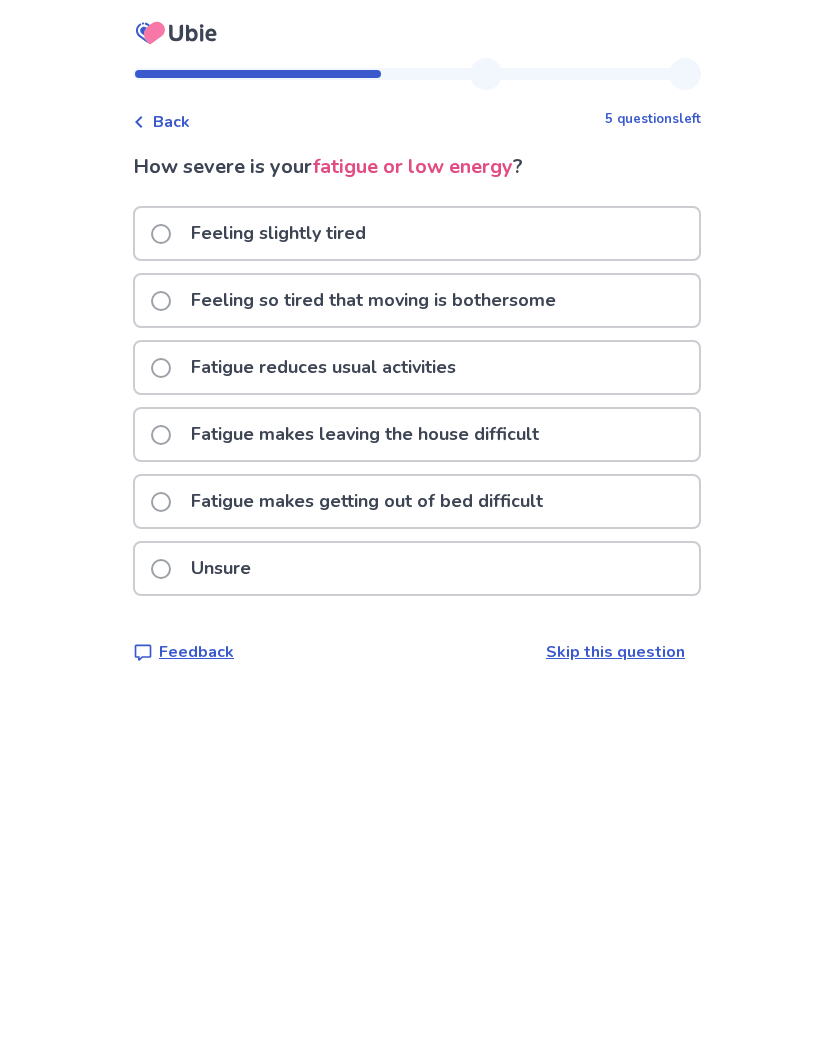 click on "Fatigue reduces usual activities" at bounding box center [417, 367] 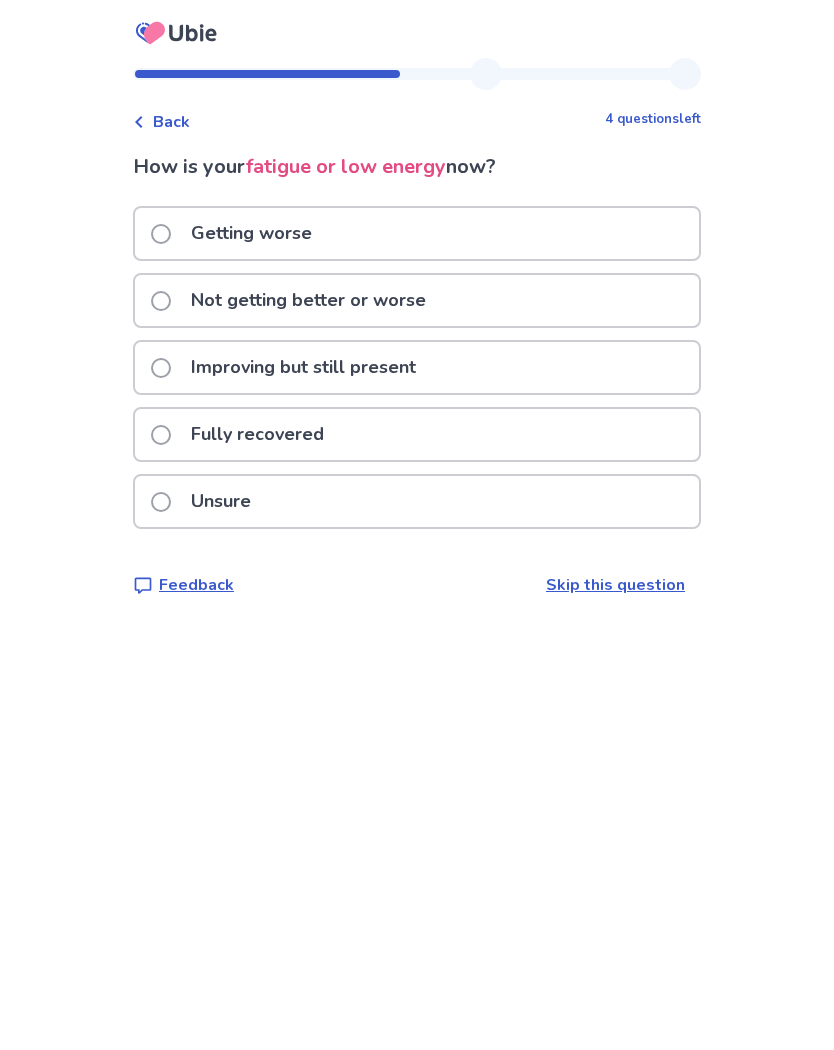 click on "Not getting better or worse" at bounding box center (417, 300) 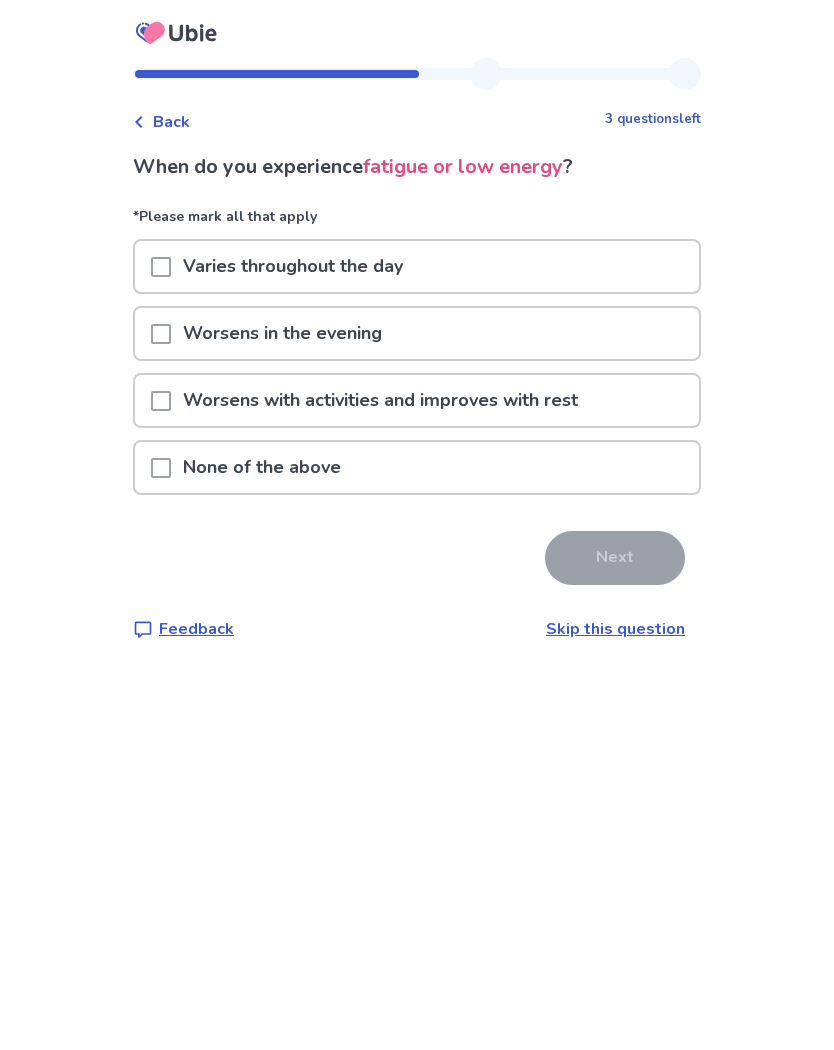 click on "Worsens in the evening" at bounding box center (417, 333) 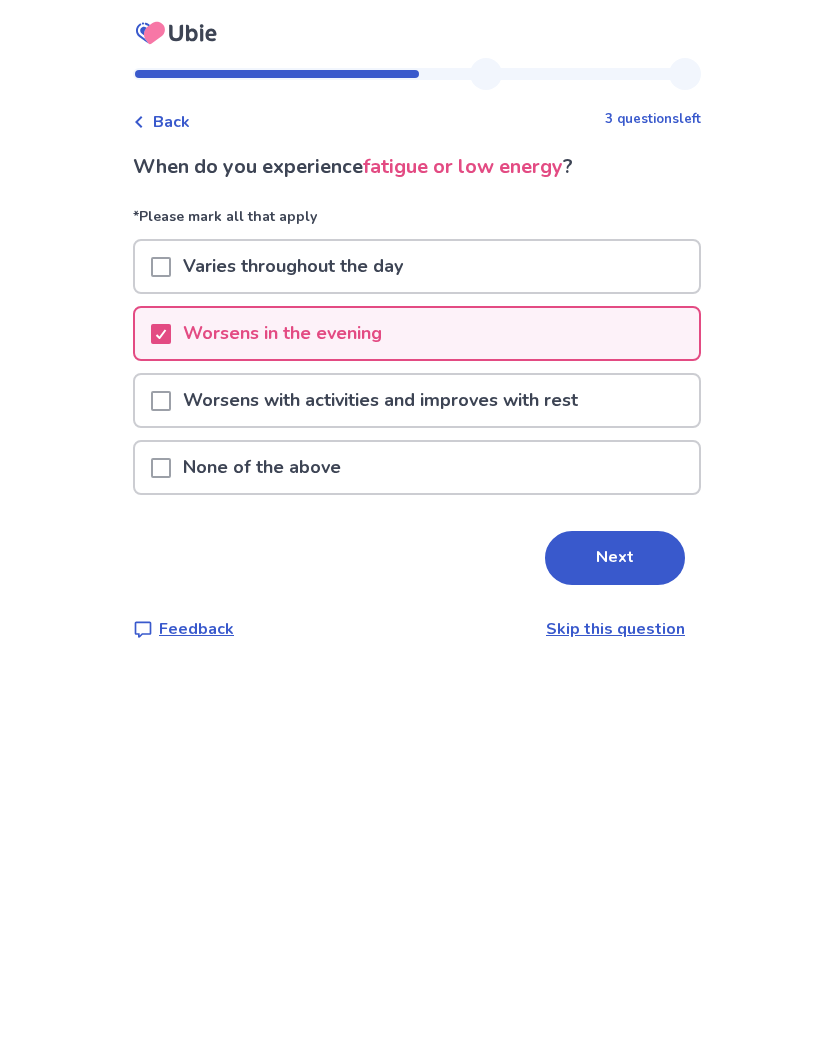 click on "Next" at bounding box center (615, 558) 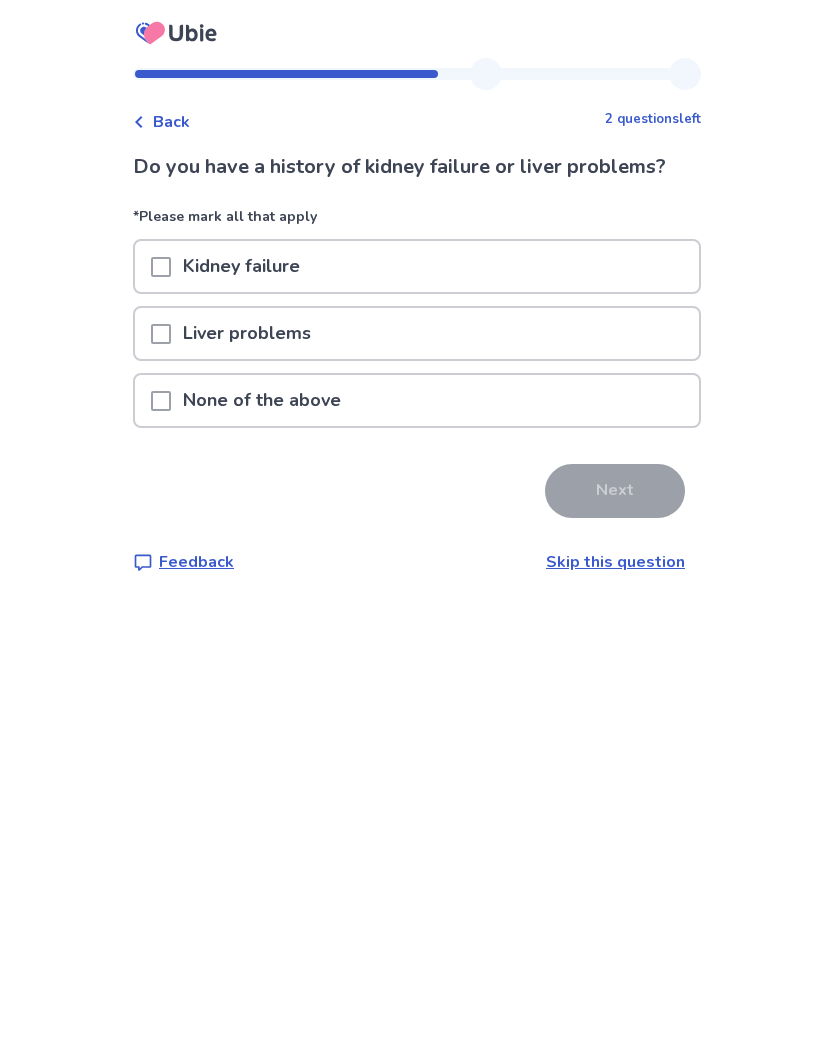 click on "None of the above" at bounding box center (417, 400) 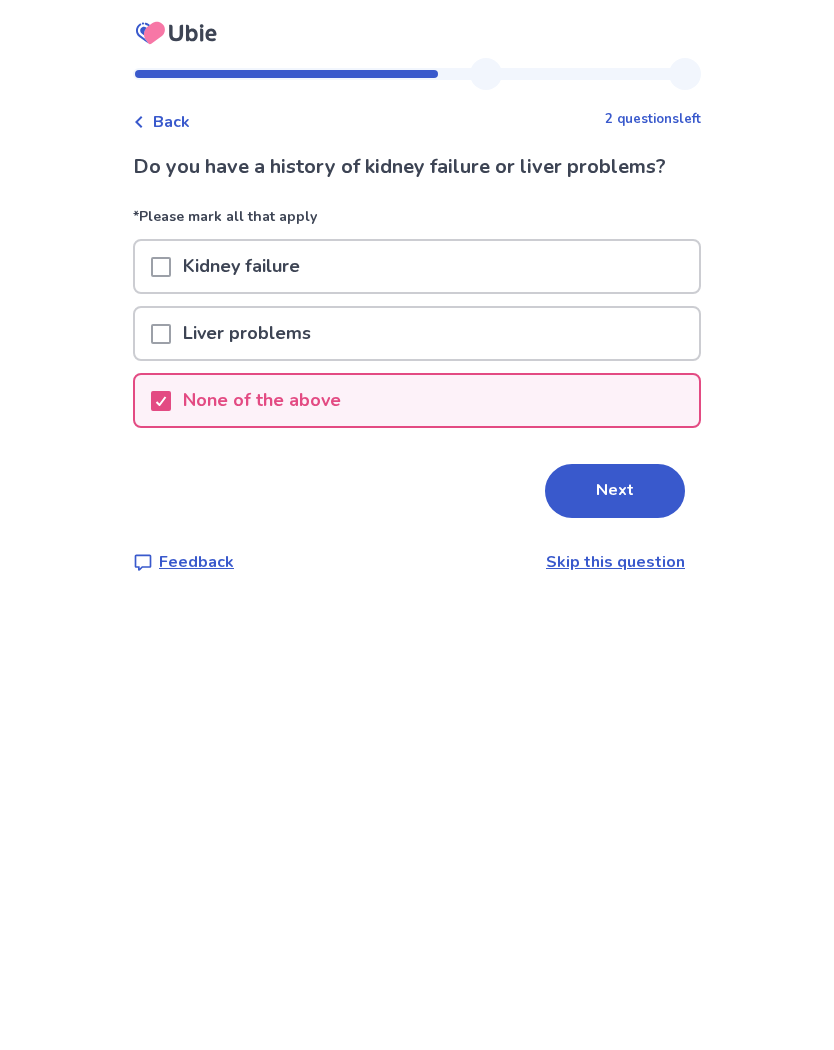 click on "Next" at bounding box center (615, 491) 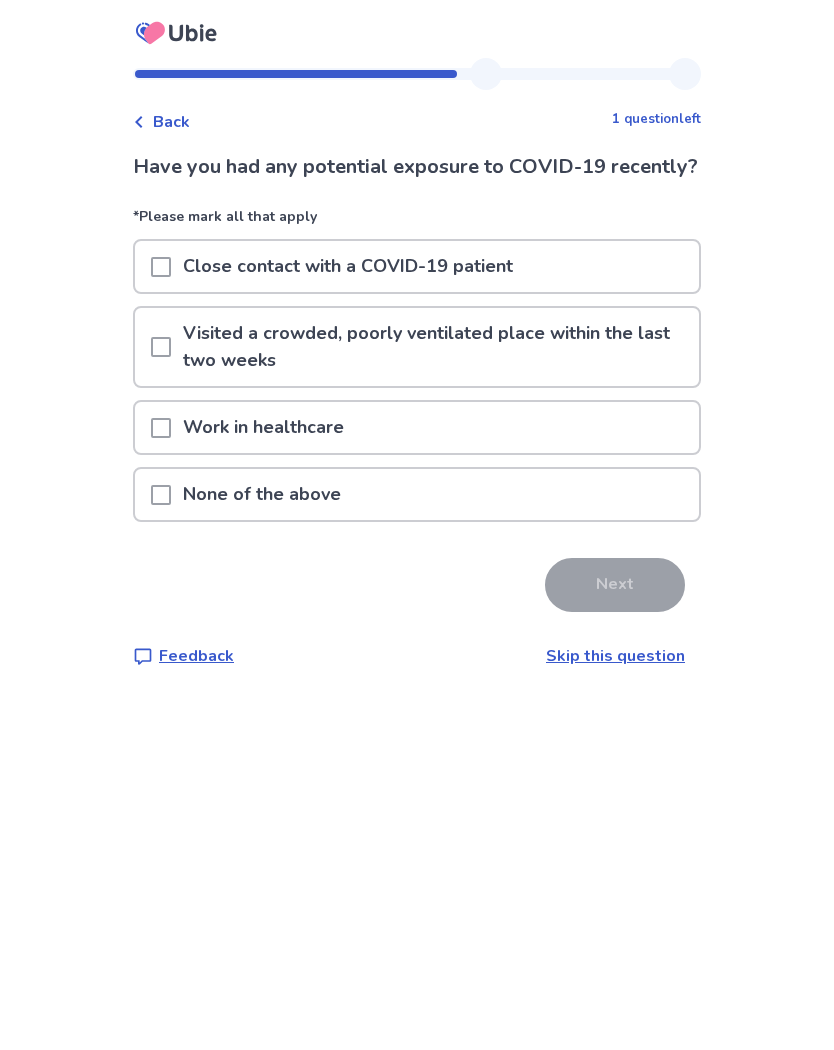 click on "None of the above" at bounding box center (417, 494) 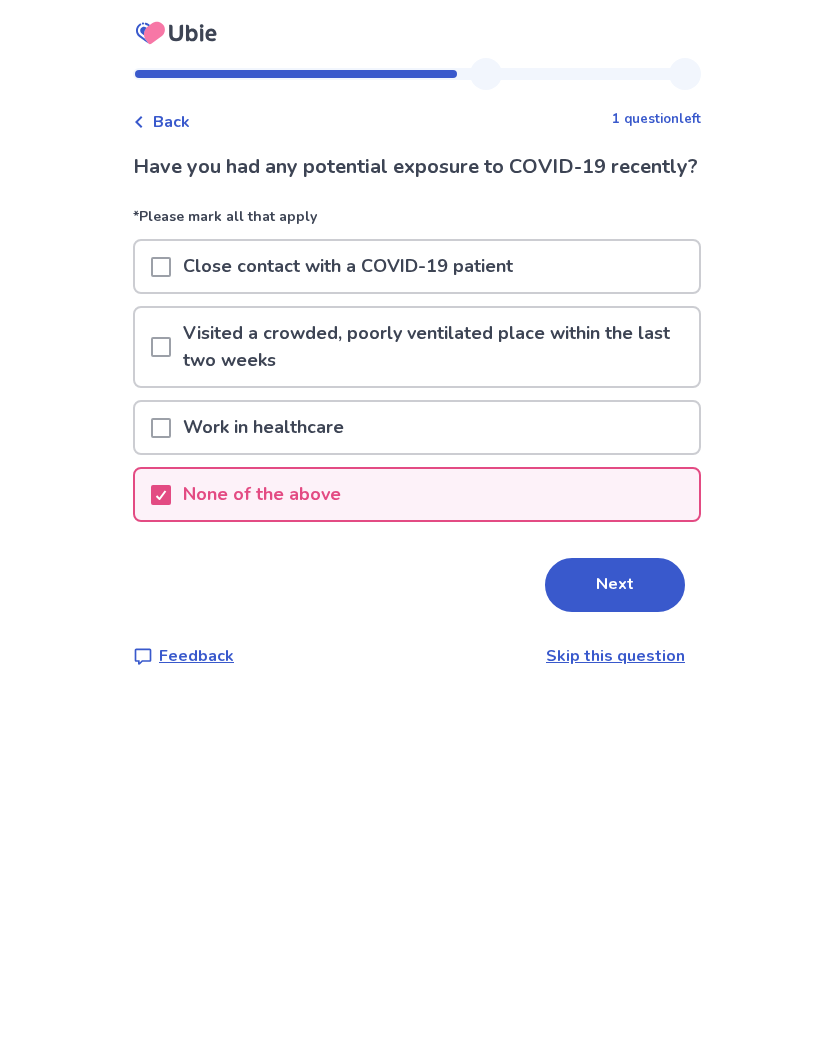click on "Next" at bounding box center (615, 585) 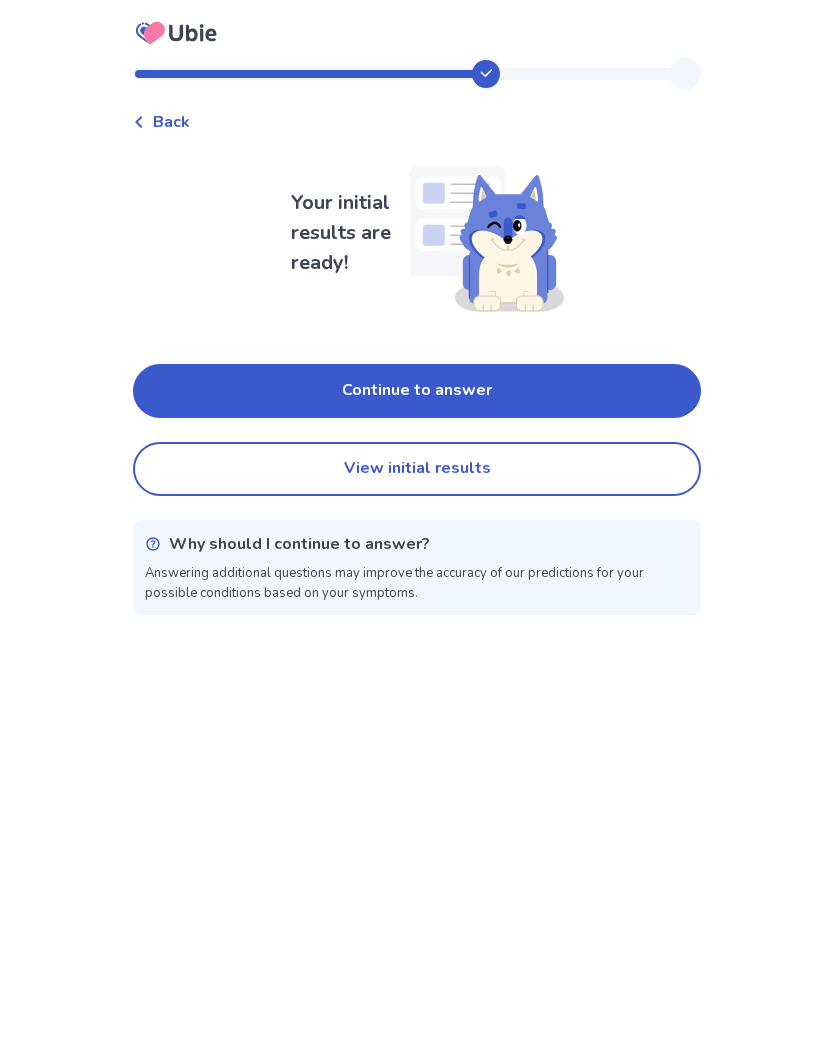 click on "Continue to answer" at bounding box center (417, 391) 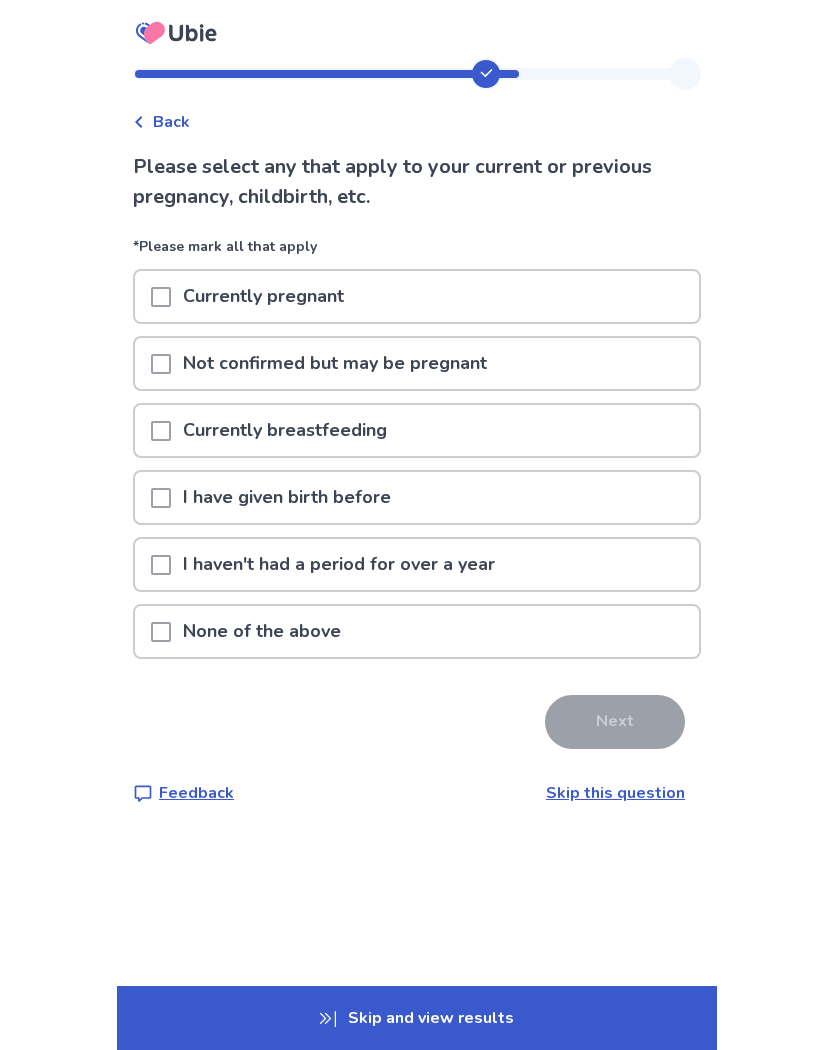click on "I have given birth before" at bounding box center (417, 497) 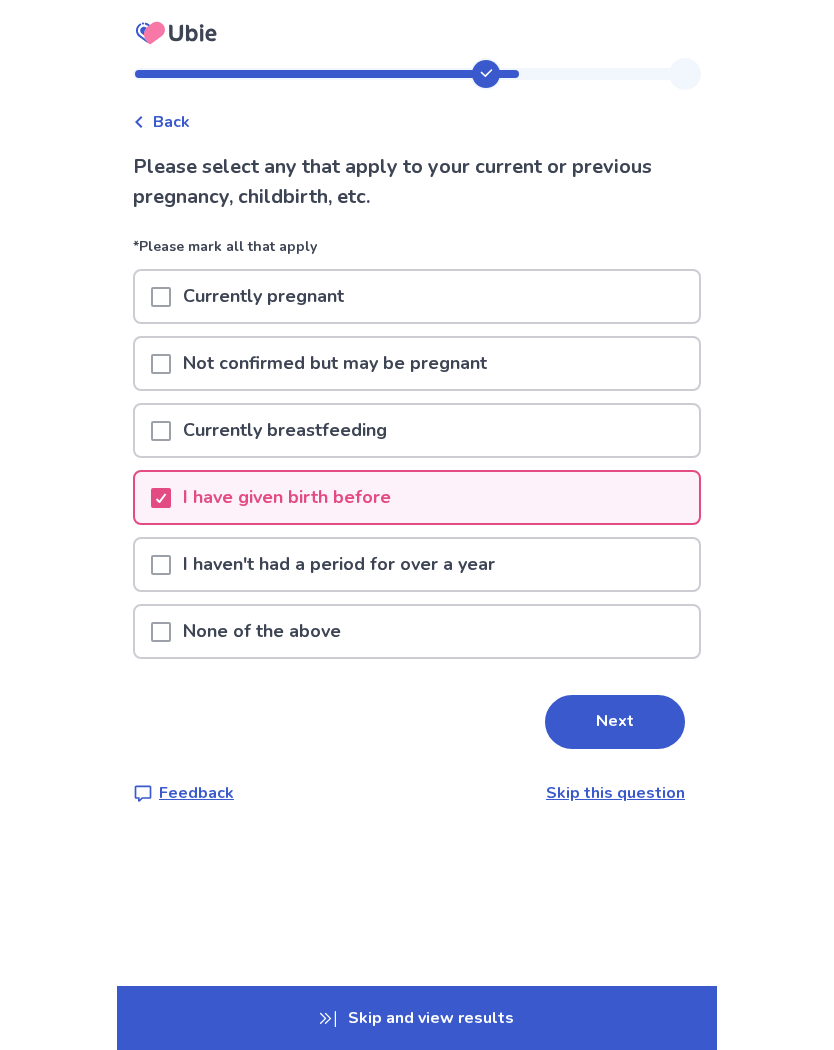 click on "I haven't had a period for over a year" at bounding box center [417, 564] 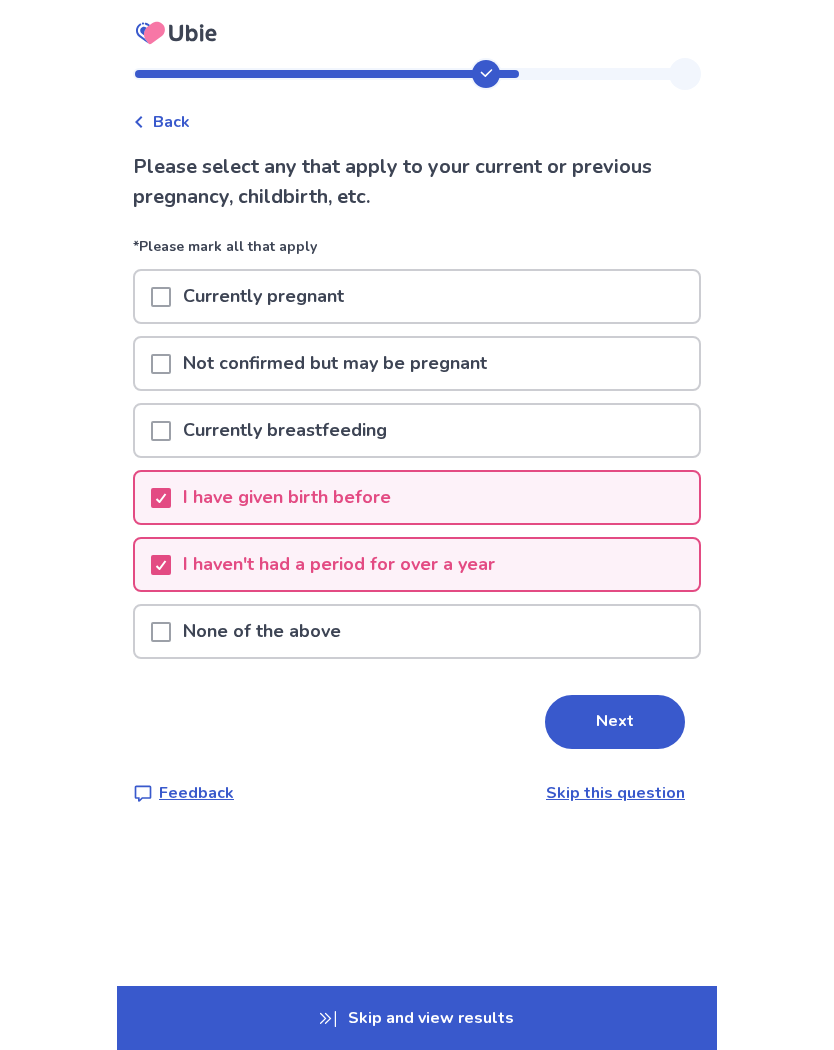 click on "Next" at bounding box center (615, 722) 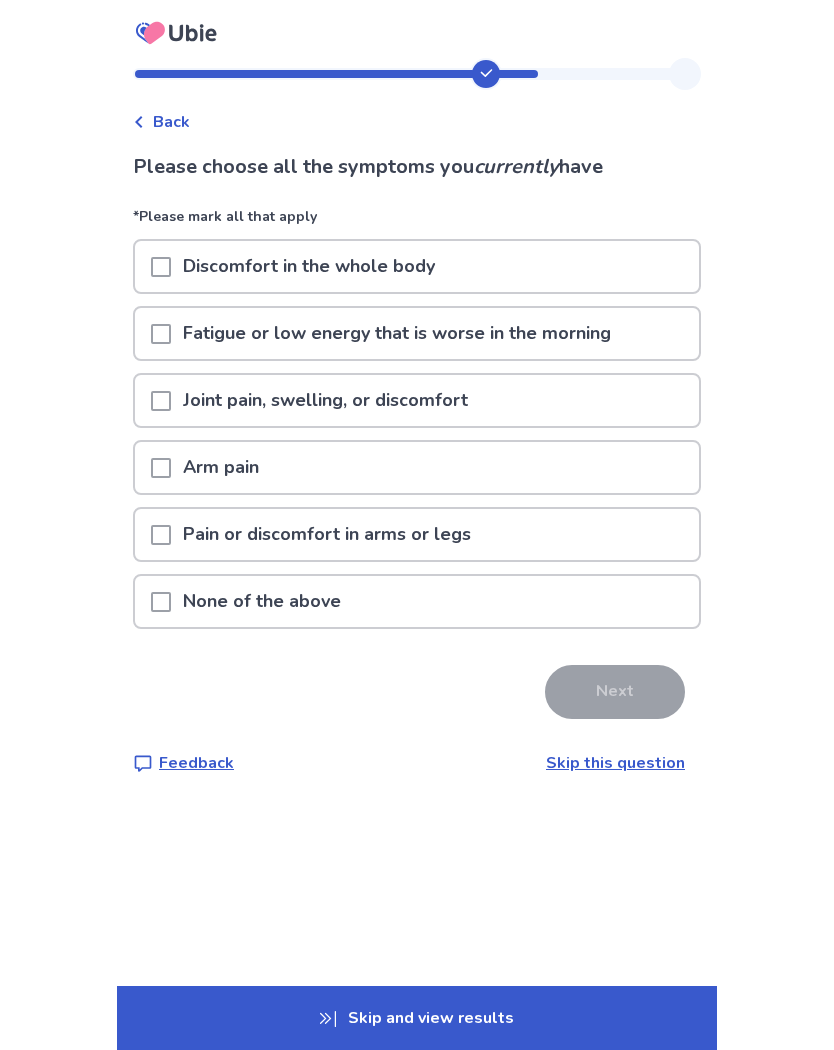 click on "Discomfort in the whole body" at bounding box center [417, 266] 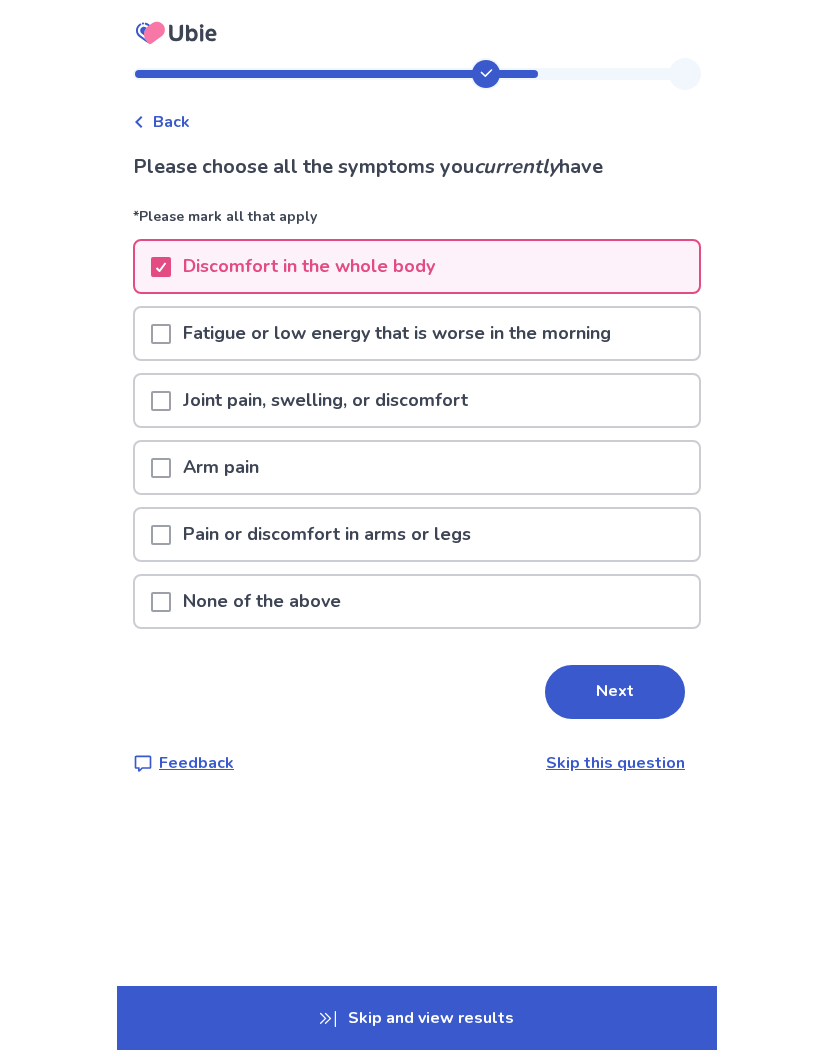 click at bounding box center (161, 333) 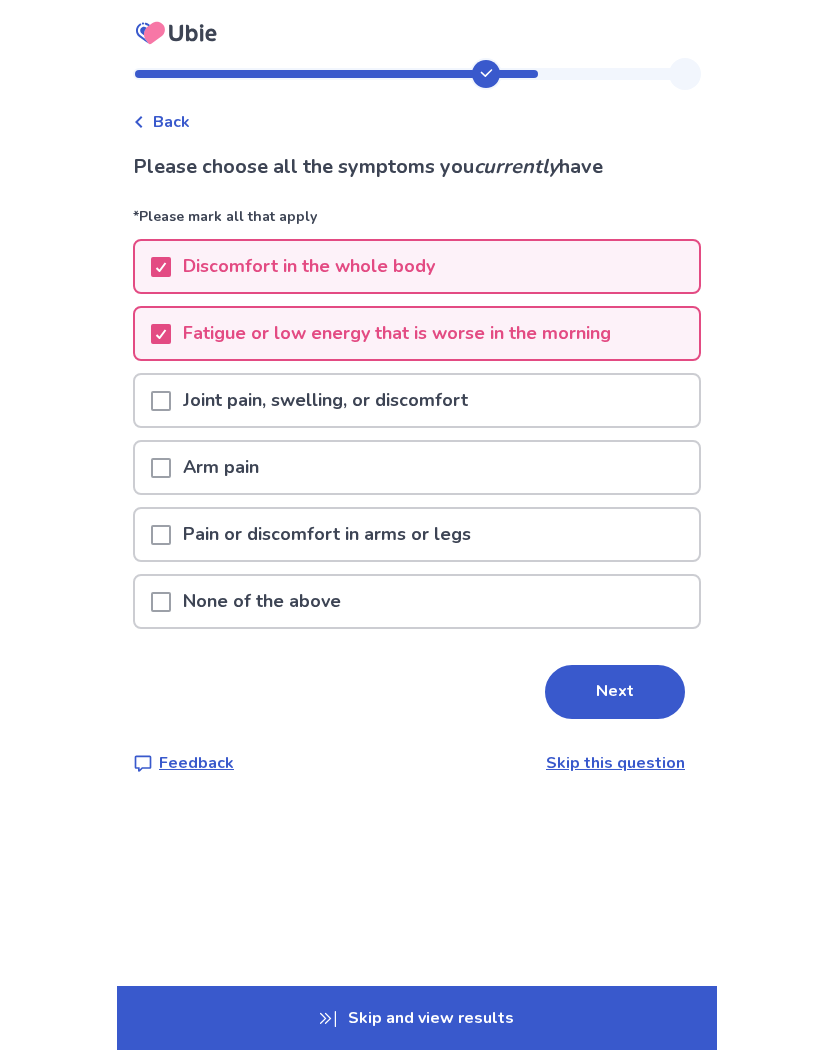 click at bounding box center (161, 467) 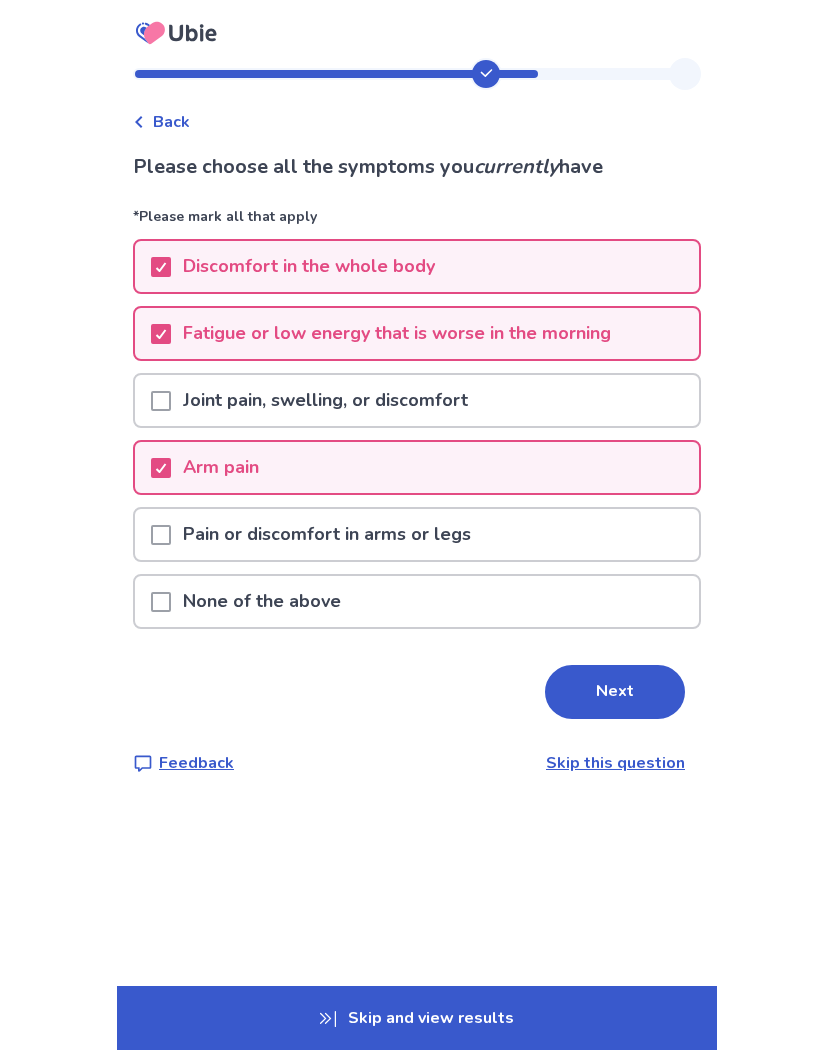 click on "Next" at bounding box center (615, 692) 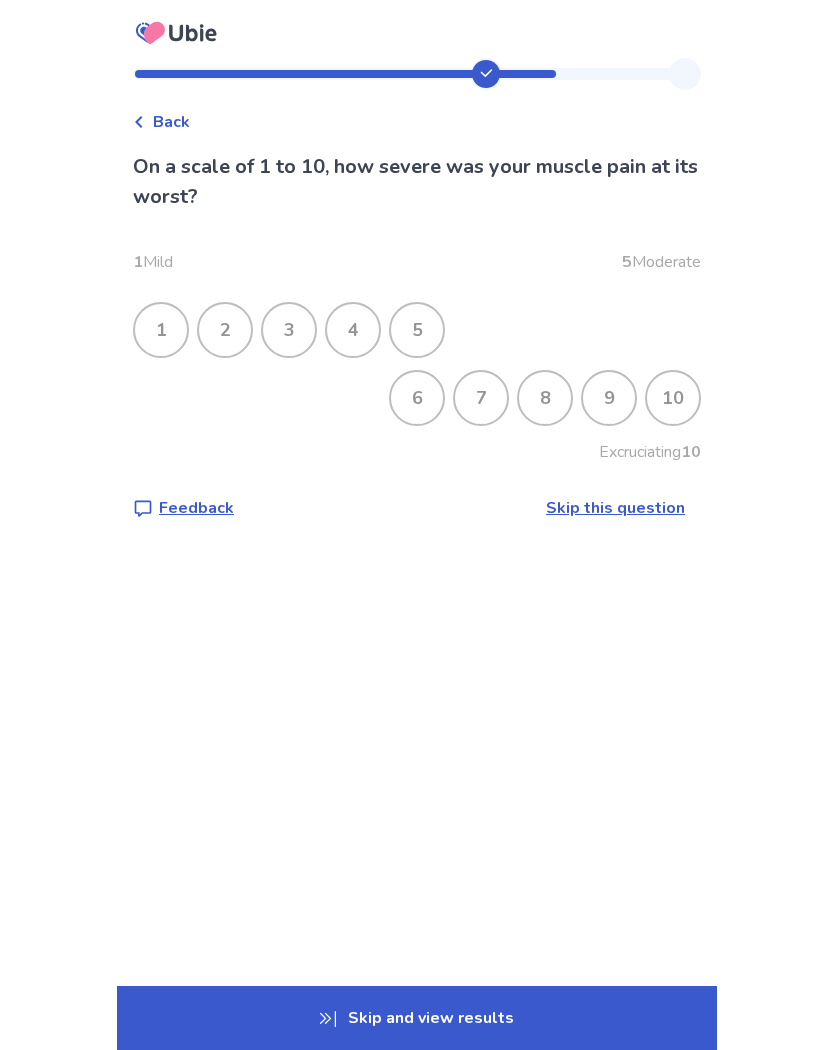click on "7" at bounding box center (481, 398) 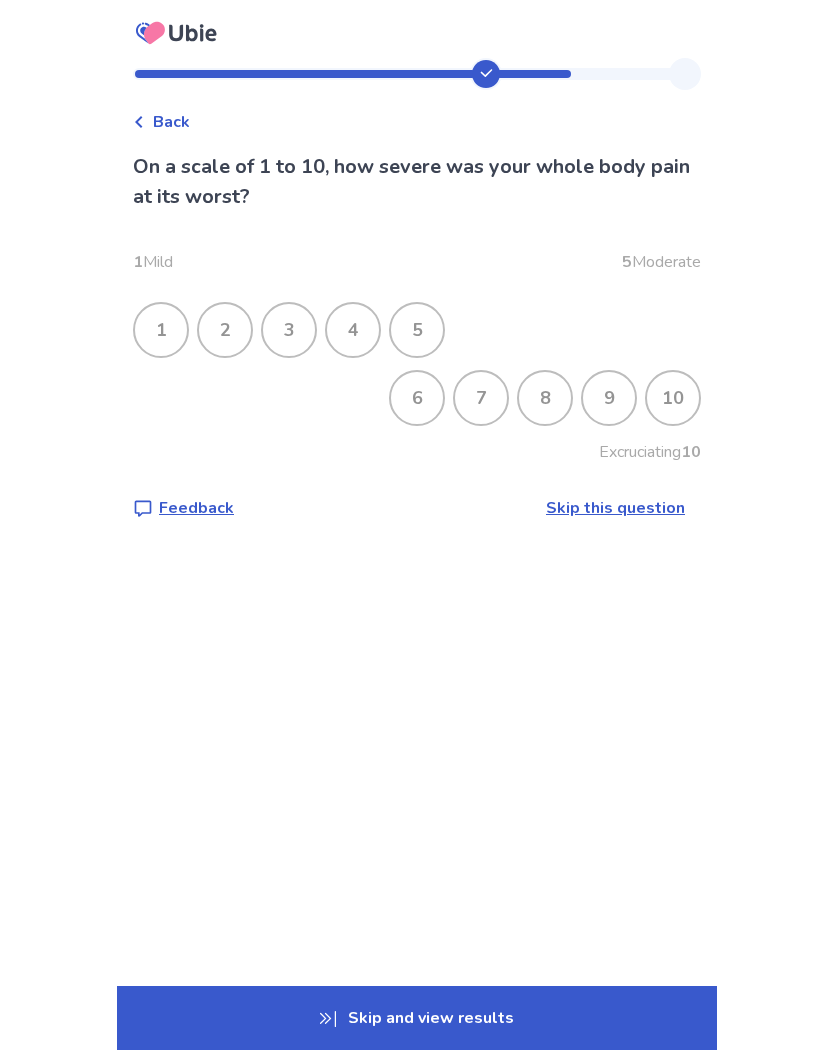 click on "9" at bounding box center [609, 398] 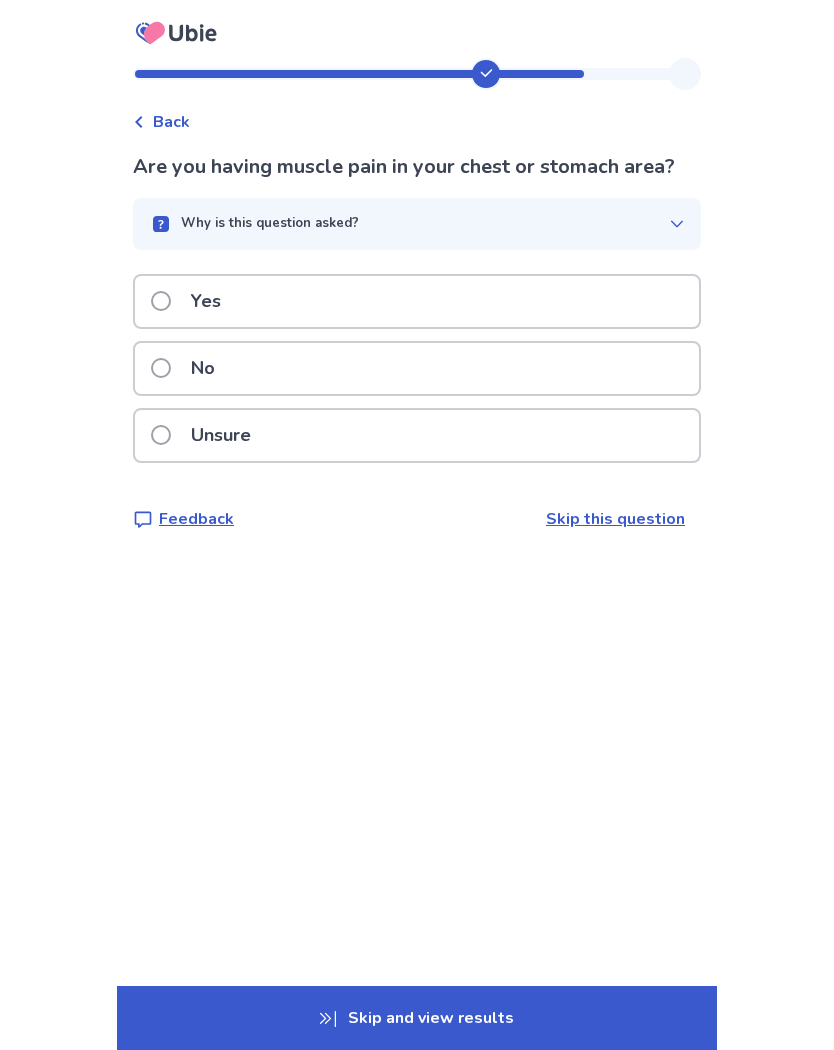 click 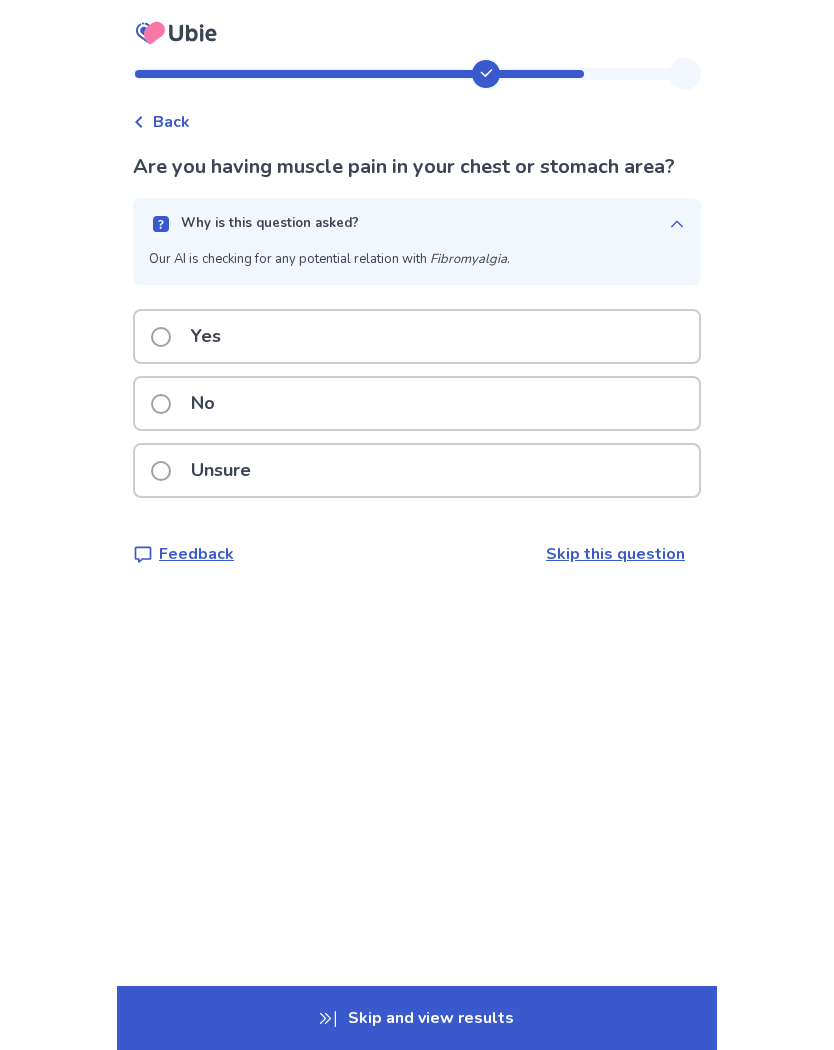 click on "Yes" at bounding box center (417, 336) 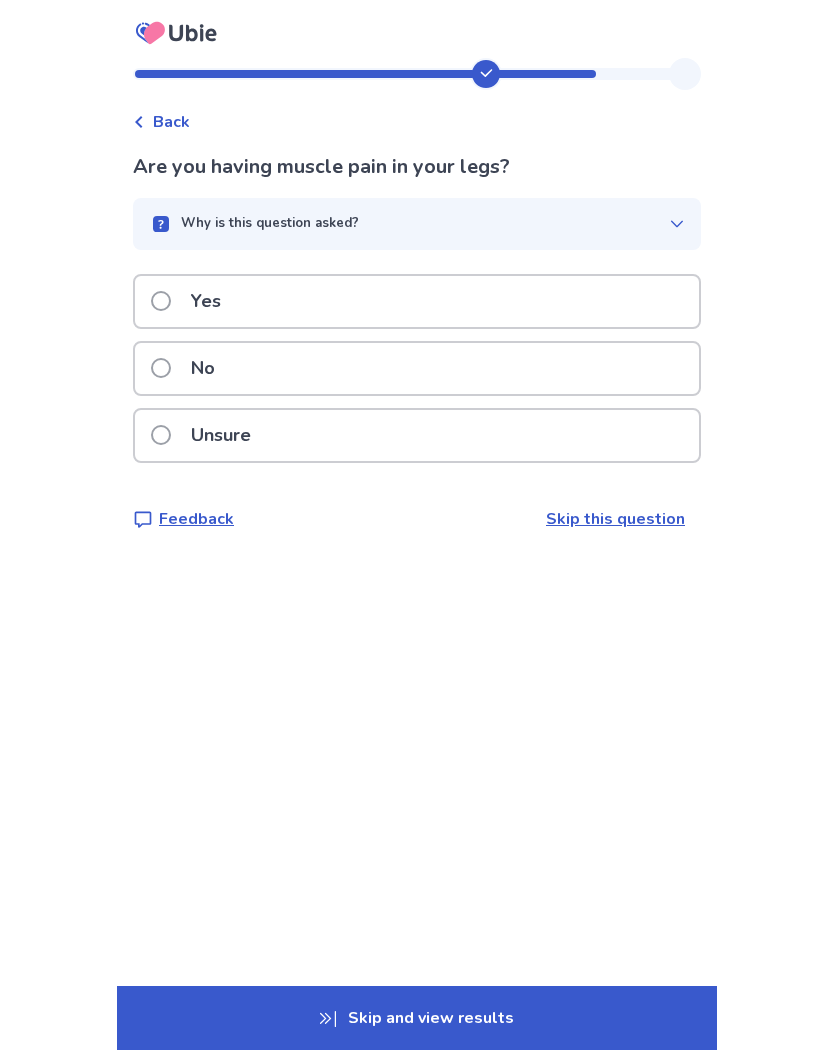 click on "No" at bounding box center (417, 368) 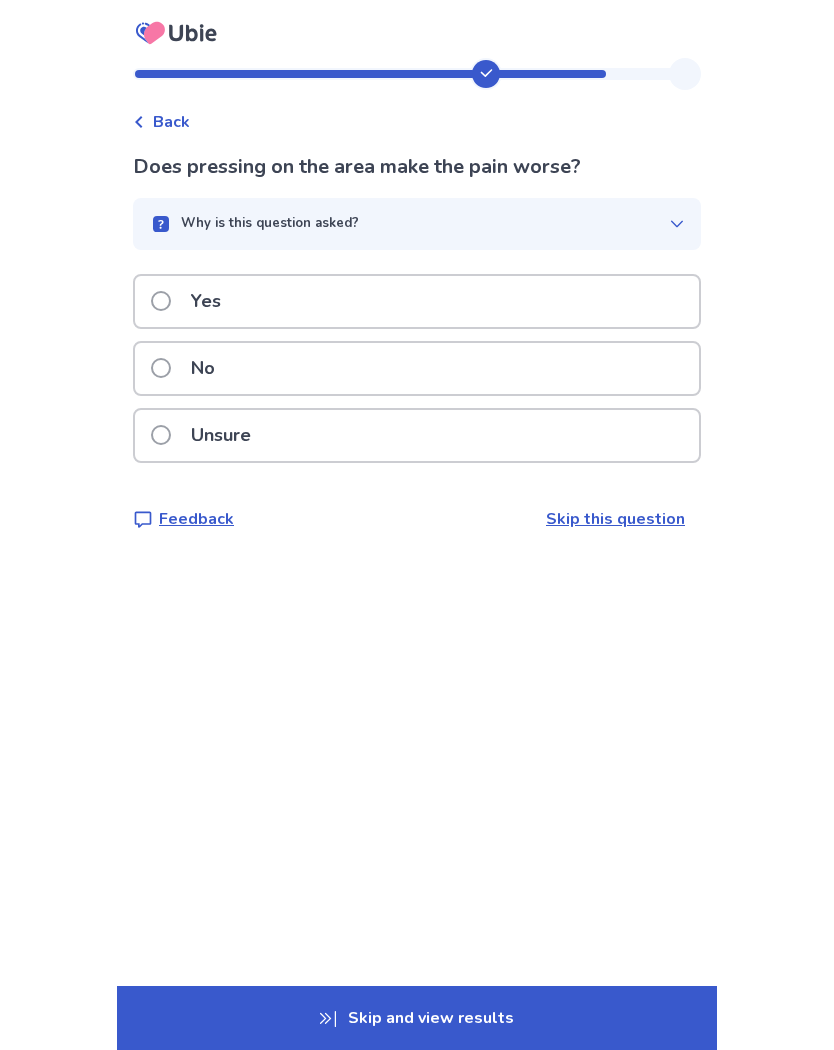 click 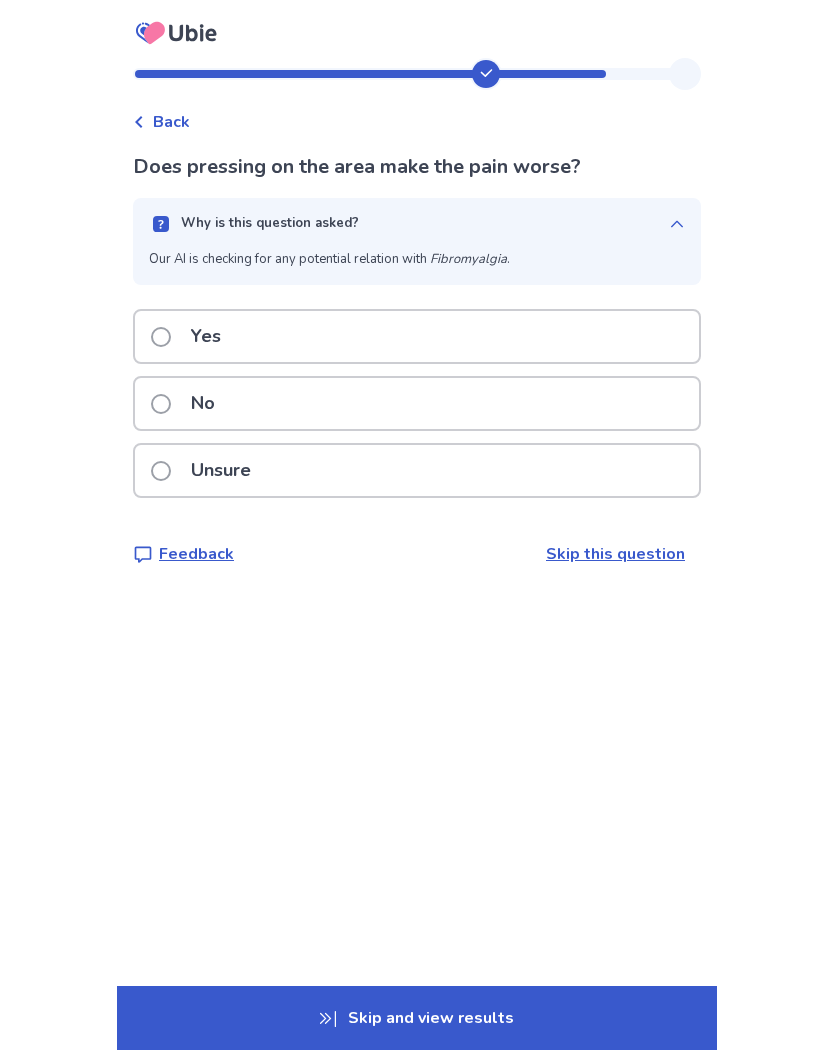 click on "Yes" at bounding box center [417, 336] 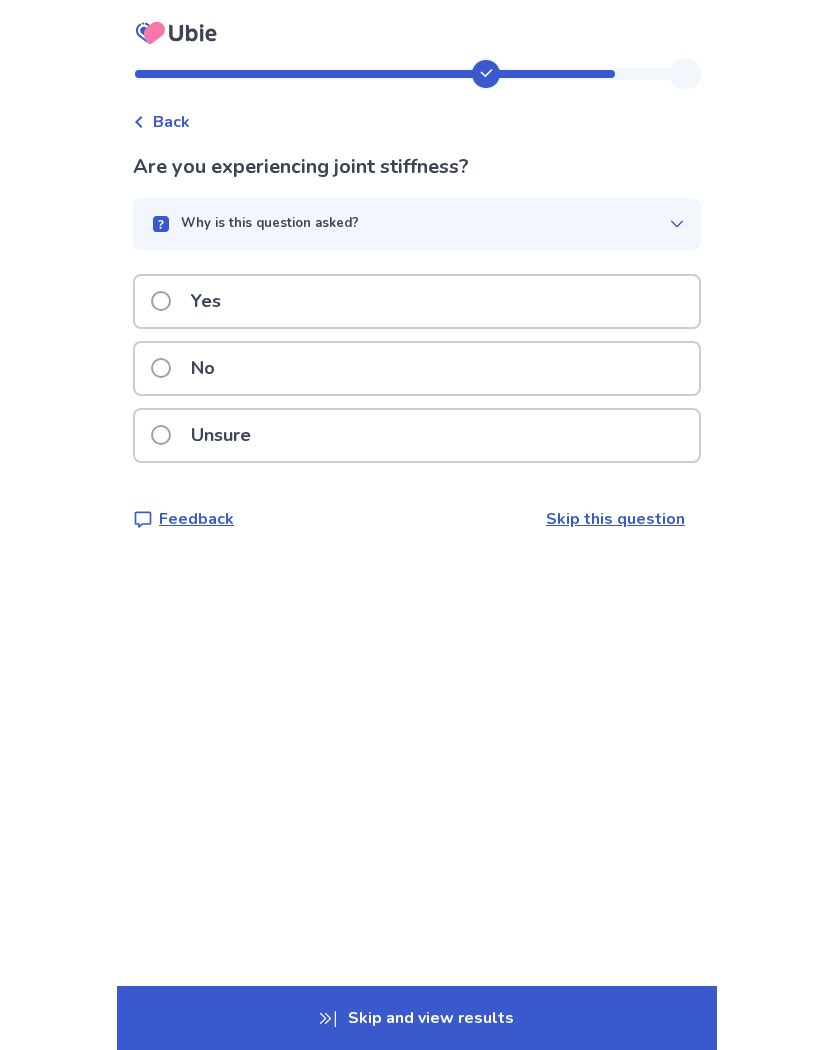 click on "Yes" at bounding box center [417, 301] 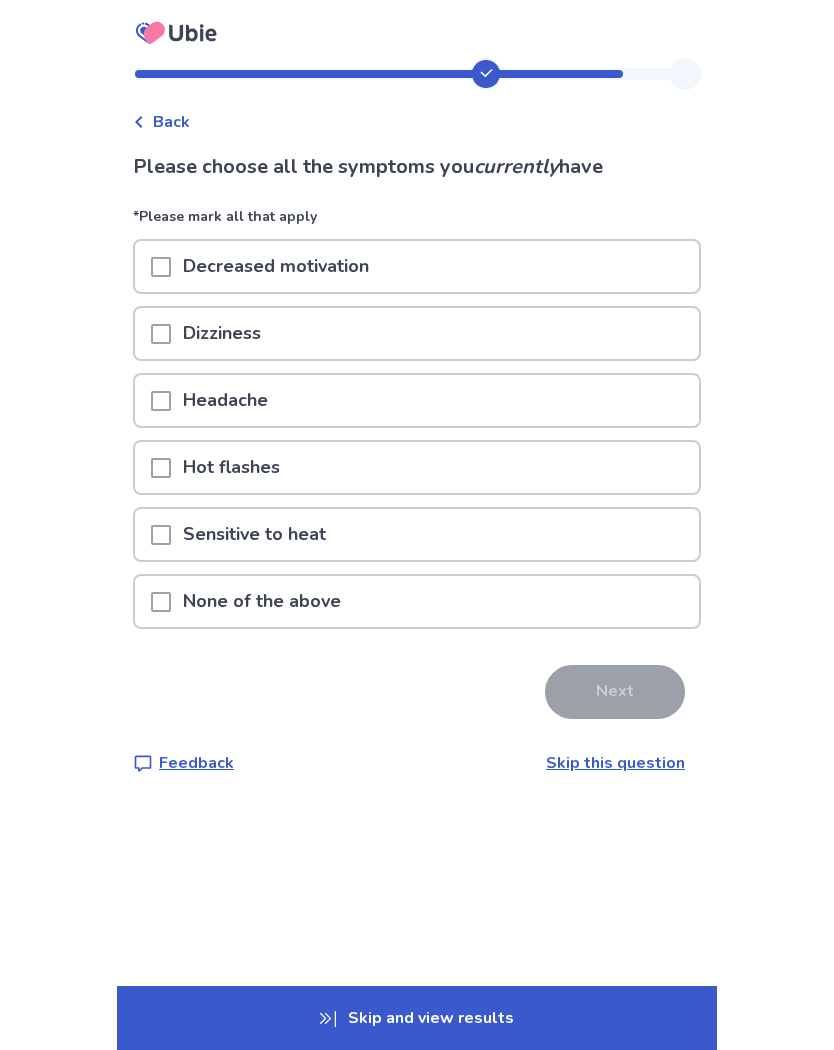 click at bounding box center (161, 535) 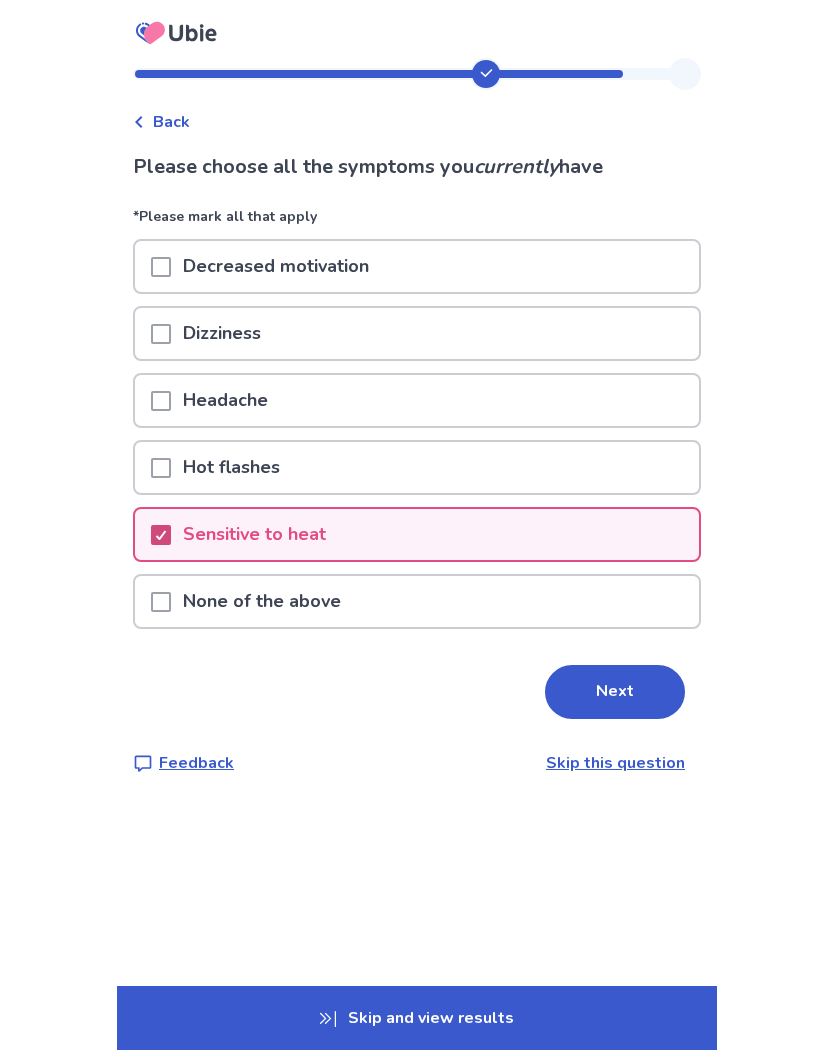 click at bounding box center (161, 267) 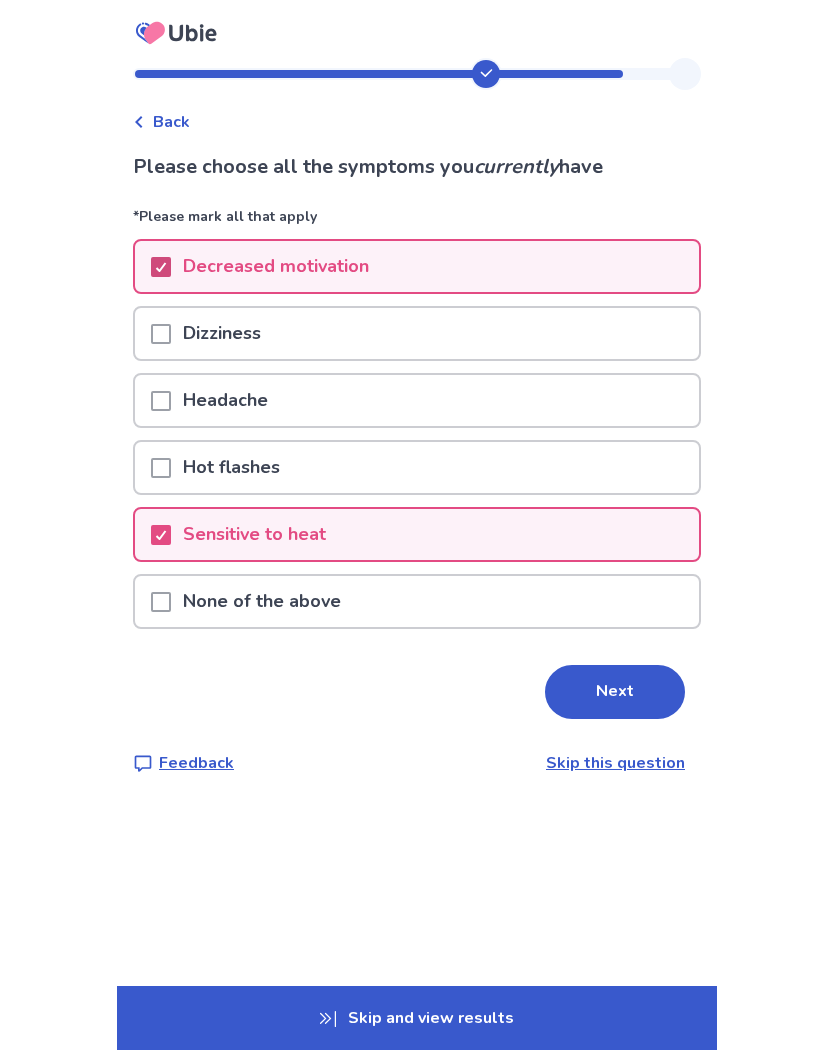 click on "Next" at bounding box center (615, 692) 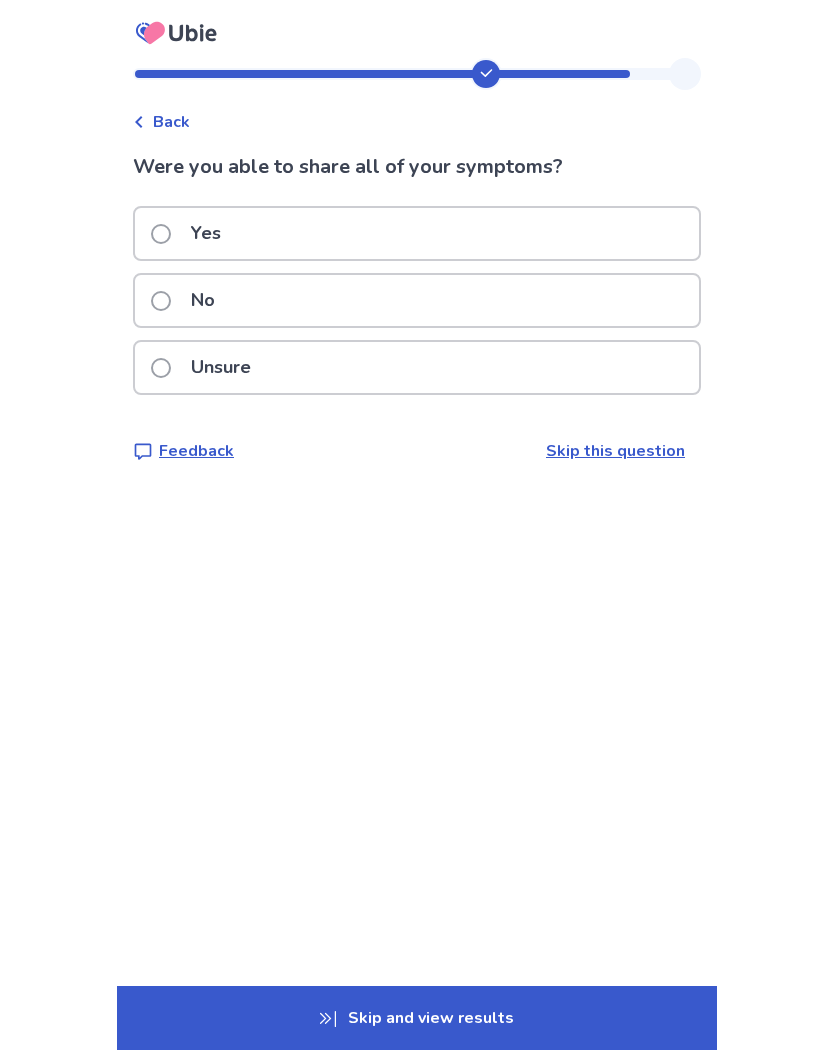 click on "Yes" at bounding box center [417, 233] 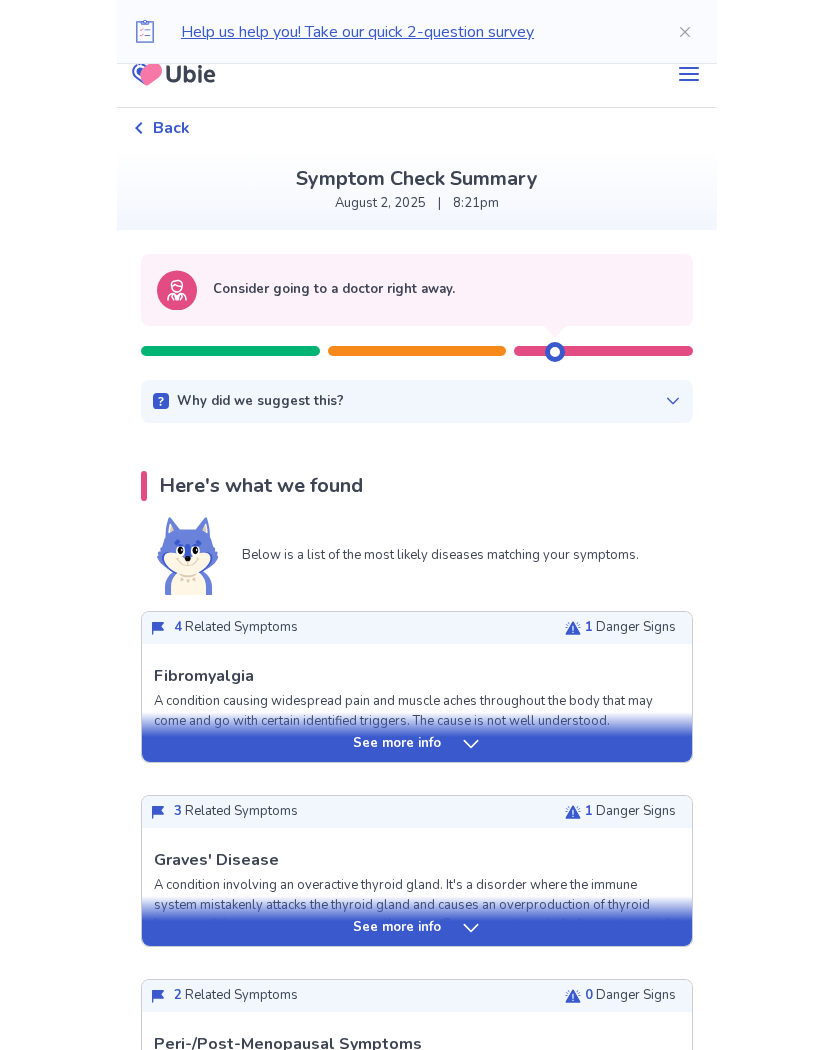 scroll, scrollTop: 0, scrollLeft: 0, axis: both 